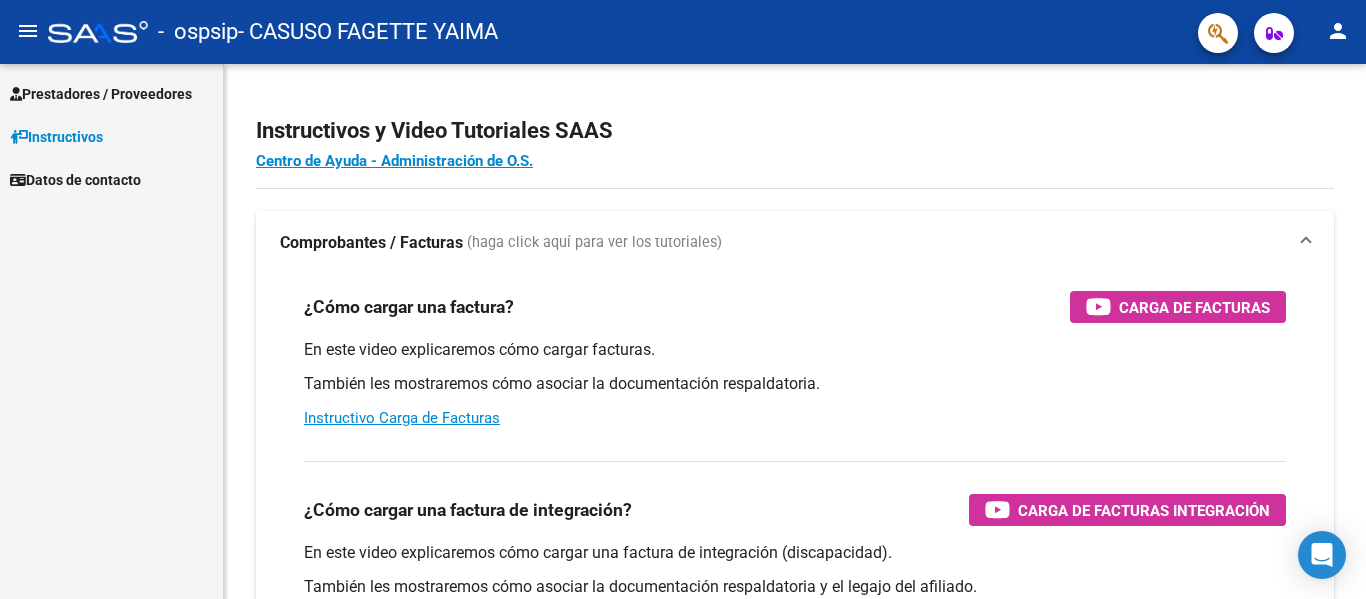 scroll, scrollTop: 0, scrollLeft: 0, axis: both 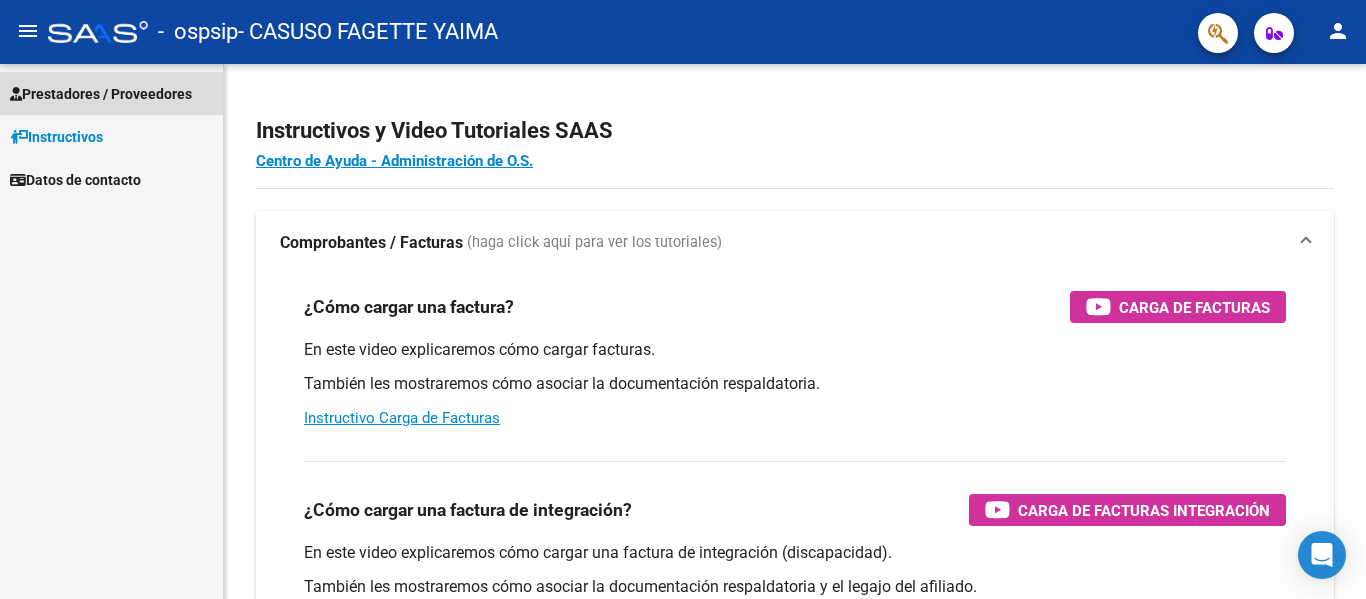 click on "Prestadores / Proveedores" at bounding box center [101, 94] 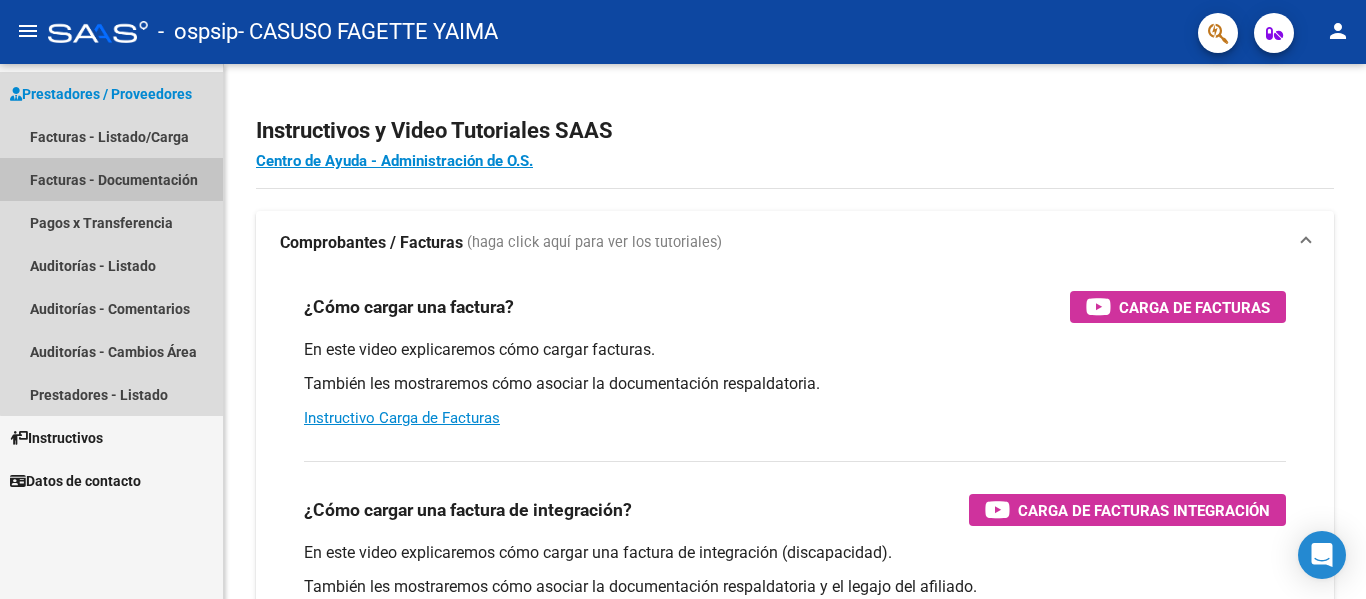 click on "Facturas - Documentación" at bounding box center [111, 179] 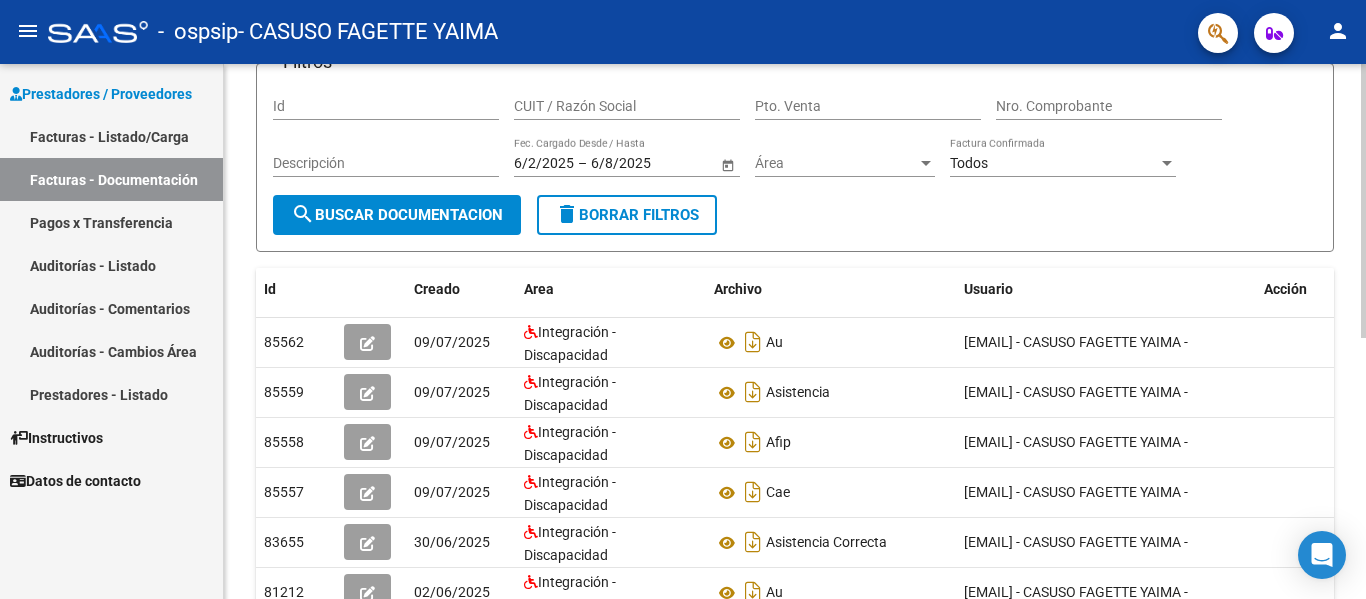scroll, scrollTop: 146, scrollLeft: 0, axis: vertical 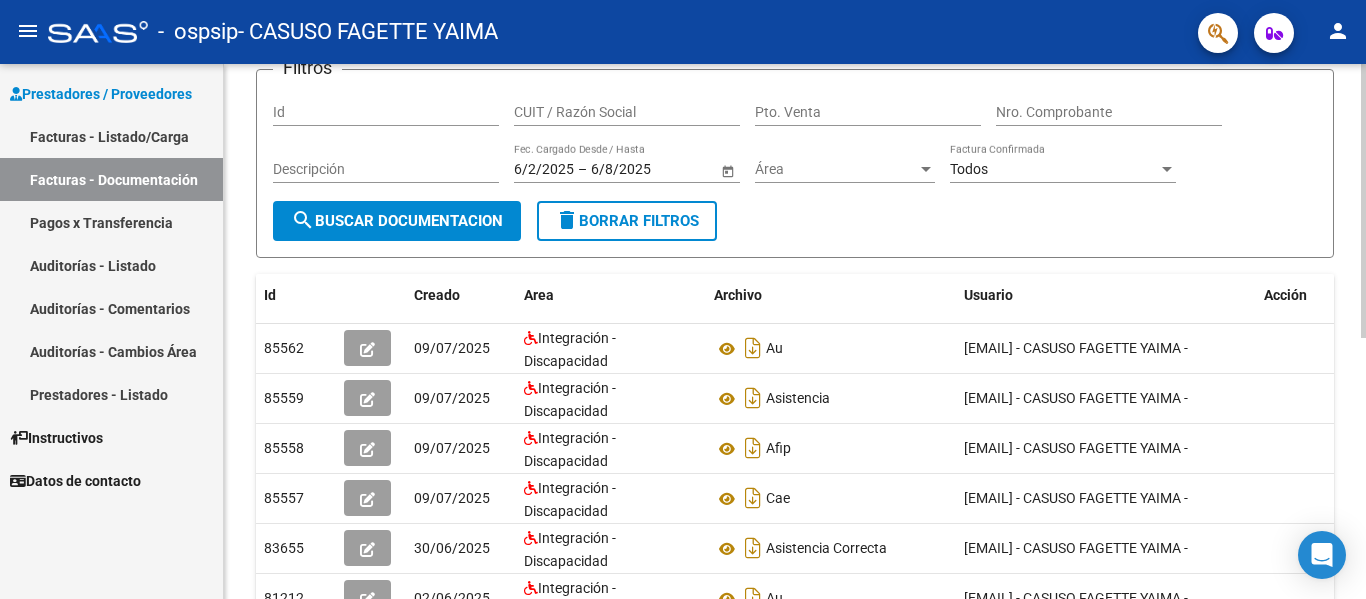 click on "PRESTADORES -> Comprobantes - Documentación Respaldatoria cloud_download Exportar CSV Descarga Masiva Filtros Id CUIT / Razón Social Pto. Venta Nro. Comprobante Descripción 6/2/2025 6/2/2025 – 6/8/2025 6/8/2025 Fec. Cargado Desde / Hasta Área Área Todos Factura Confirmada search Buscar Documentacion delete Borrar Filtros Id Creado Area Archivo Usuario Acción 85562 09/07/2025 Integración - Discapacidad Au [EMAIL] - CASUSO FAGETTE YAIMA - 85559 09/07/2025 Integración - Discapacidad Asistencia [EMAIL] - CASUSO FAGETTE YAIMA - 85558 09/07/2025 Integración - Discapacidad Afip [EMAIL] - CASUSO FAGETTE YAIMA - 85557 09/07/2025 Integración - Discapacidad Cae [EMAIL] - CASUSO FAGETTE YAIMA - 83655 30/06/2025 Integración - Discapacidad Asistencia Correcta [EMAIL] - CASUSO FAGETTE YAIMA - 81212 02/06/2025 Integración - Discapacidad Au [EMAIL] - CASUSO FAGETTE YAIMA -" 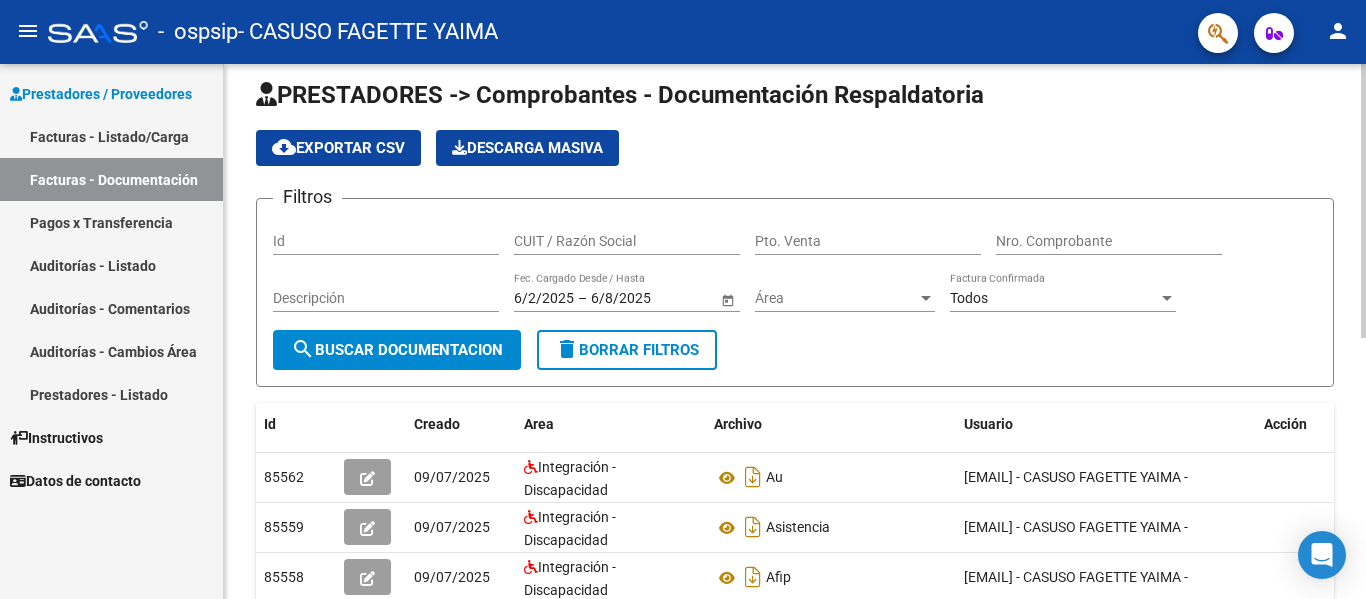 scroll, scrollTop: 0, scrollLeft: 0, axis: both 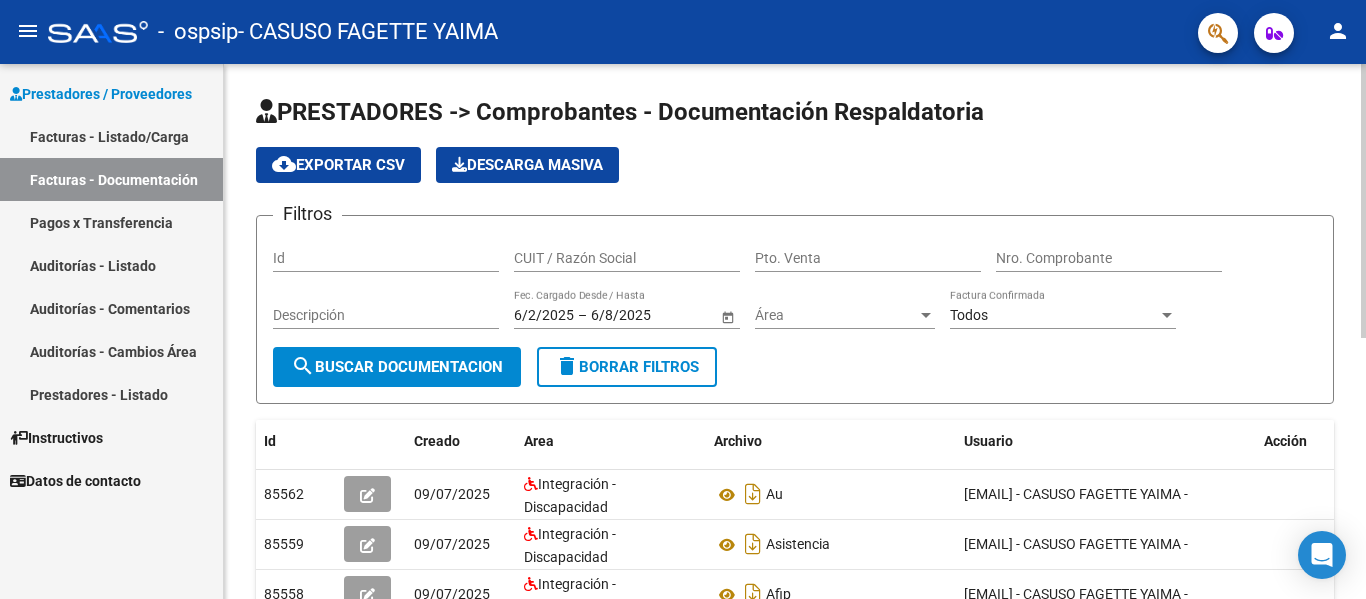 click on "PRESTADORES -> Comprobantes - Documentación Respaldatoria cloud_download Exportar CSV Descarga Masiva Filtros Id CUIT / Razón Social Pto. Venta Nro. Comprobante Descripción 6/2/2025 6/2/2025 – 6/8/2025 6/8/2025 Fec. Cargado Desde / Hasta Área Área Todos Factura Confirmada search Buscar Documentacion delete Borrar Filtros Id Creado Area Archivo Usuario Acción 85562 09/07/2025 Integración - Discapacidad Au [EMAIL] - CASUSO FAGETTE YAIMA - 85559 09/07/2025 Integración - Discapacidad Asistencia [EMAIL] - CASUSO FAGETTE YAIMA - 85558 09/07/2025 Integración - Discapacidad Afip [EMAIL] - CASUSO FAGETTE YAIMA - 85557 09/07/2025 Integración - Discapacidad Cae [EMAIL] - CASUSO FAGETTE YAIMA - 83655 30/06/2025 Integración - Discapacidad Asistencia Correcta [EMAIL] - CASUSO FAGETTE YAIMA - 81212 02/06/2025 Integración - Discapacidad Au [EMAIL] - CASUSO FAGETTE YAIMA -" 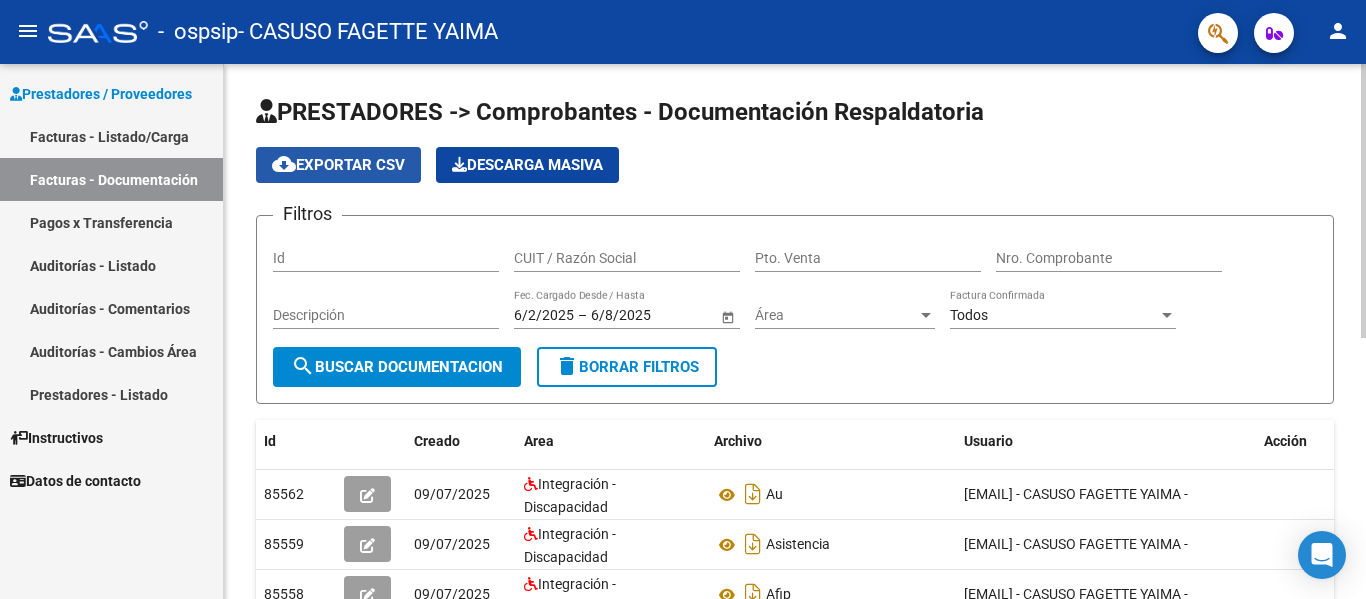 click on "cloud_download  Exportar CSV" 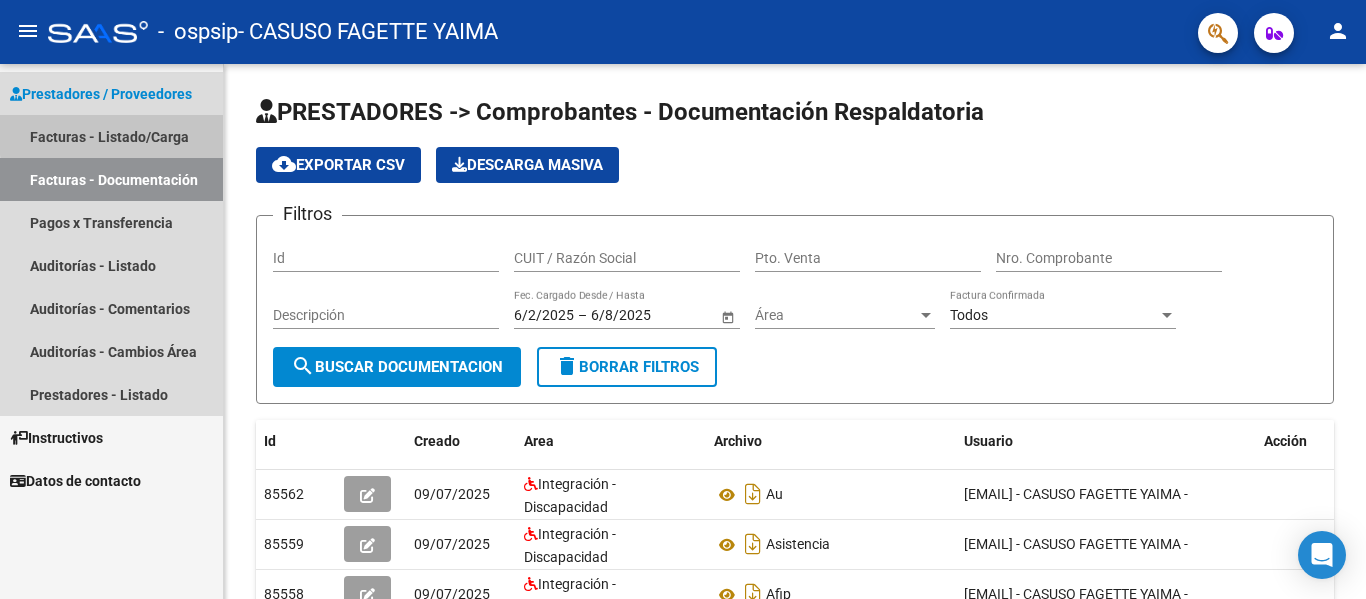 click on "Facturas - Listado/Carga" at bounding box center [111, 136] 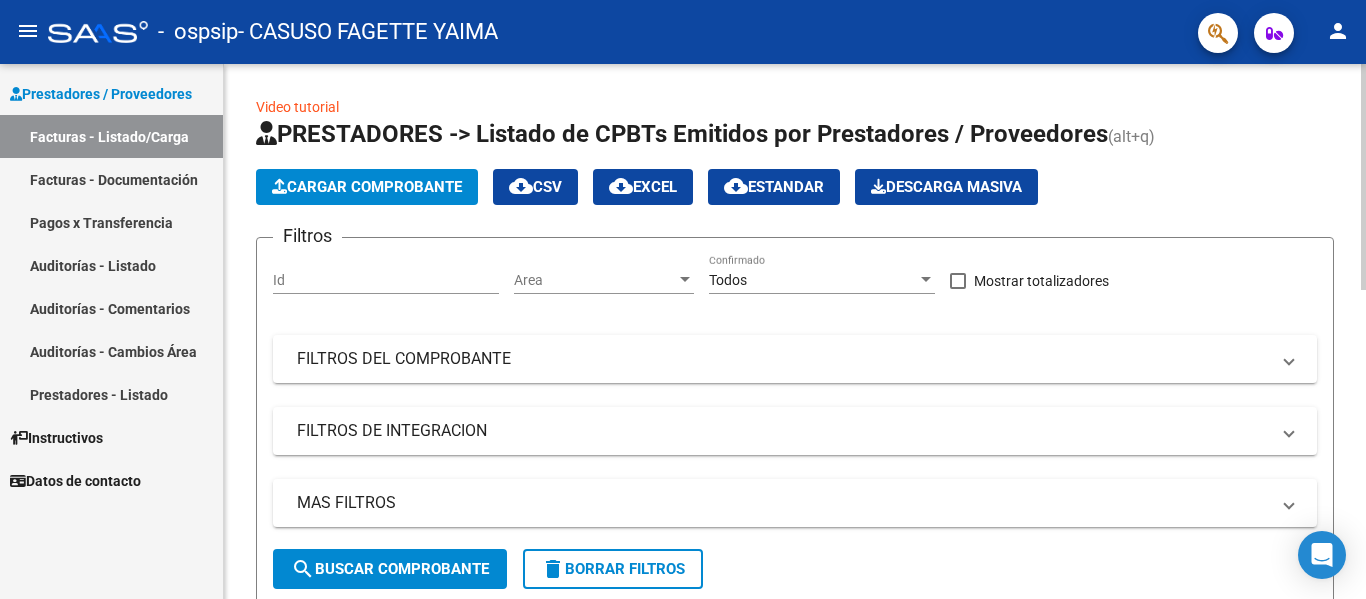 click on "Cargar Comprobante" 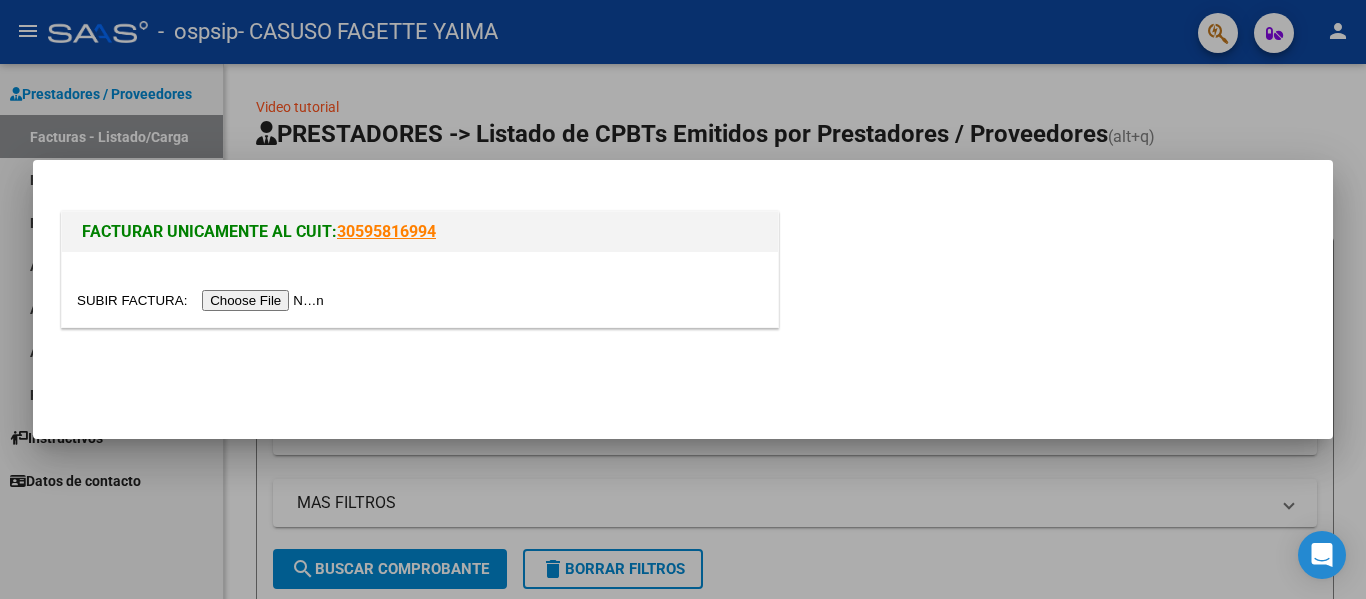 click at bounding box center (203, 300) 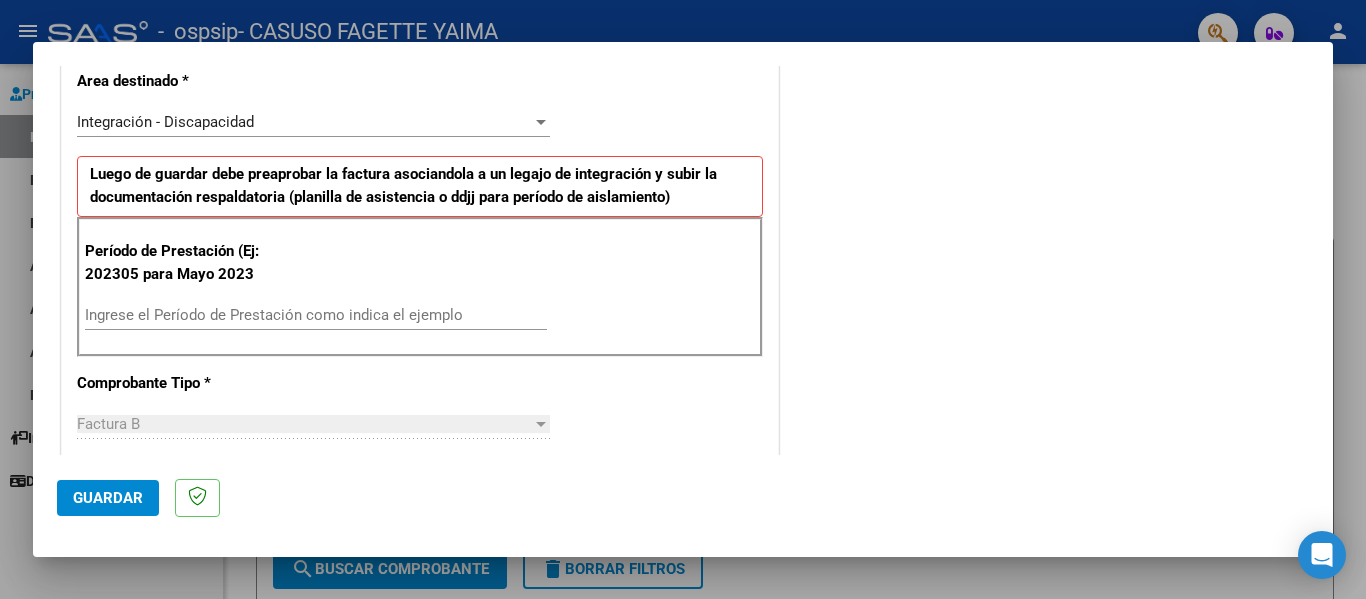 scroll, scrollTop: 454, scrollLeft: 0, axis: vertical 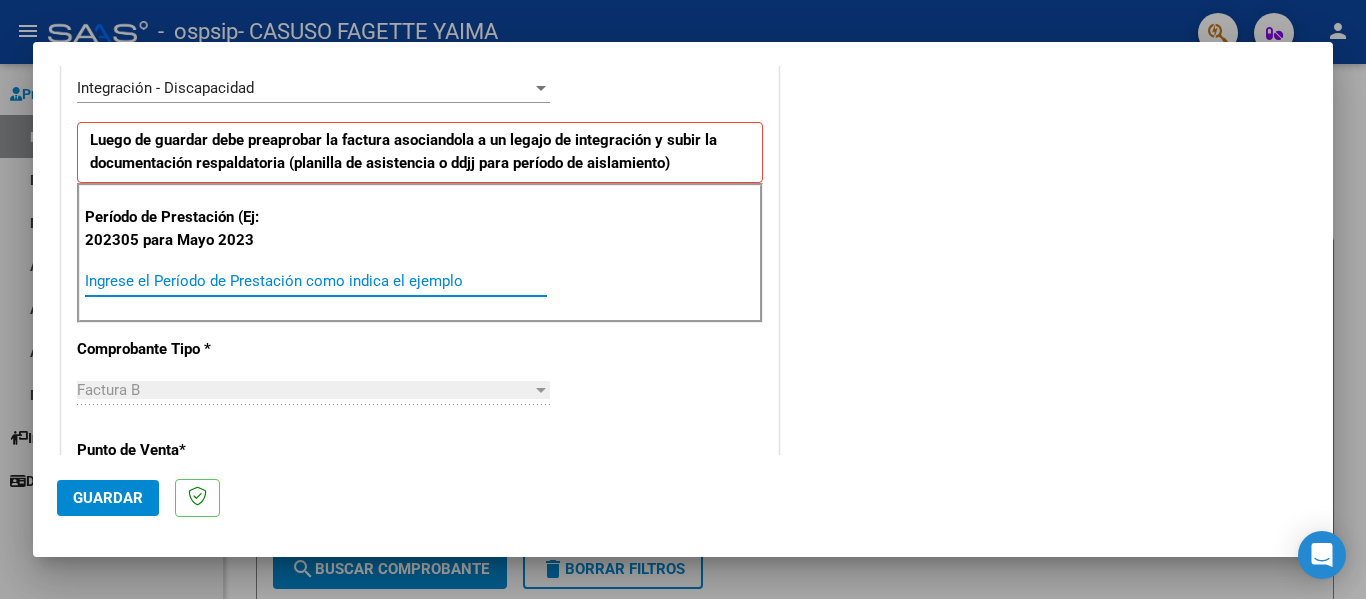 click on "Ingrese el Período de Prestación como indica el ejemplo" at bounding box center [316, 281] 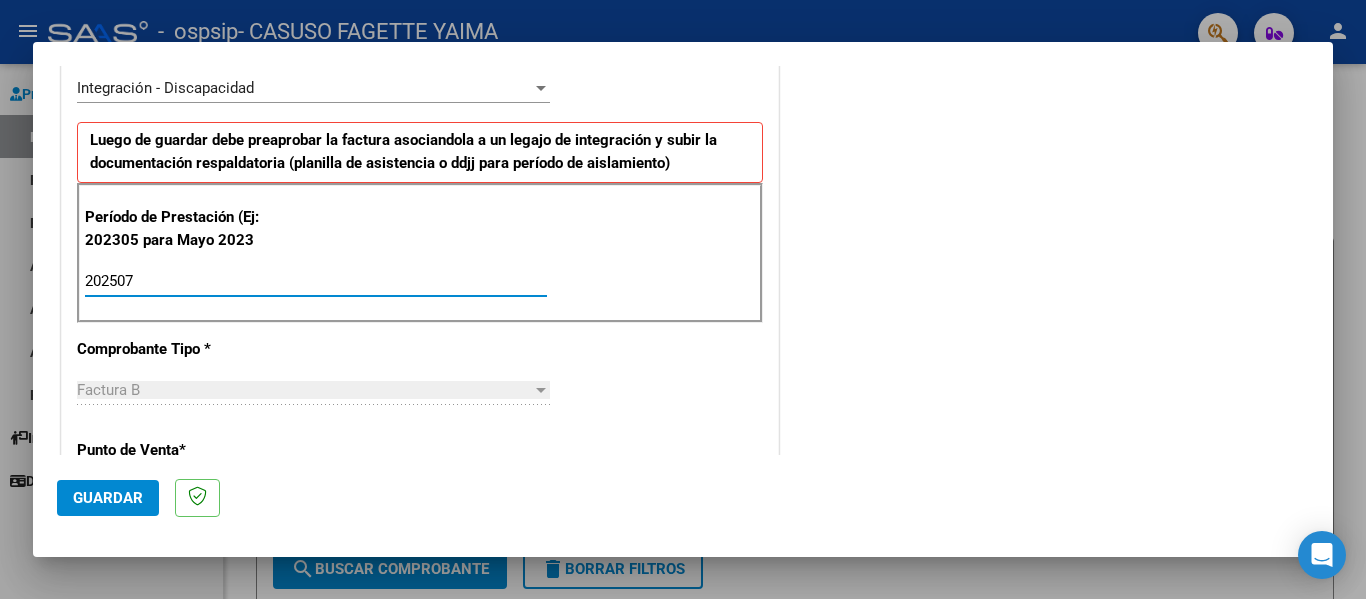 type on "202507" 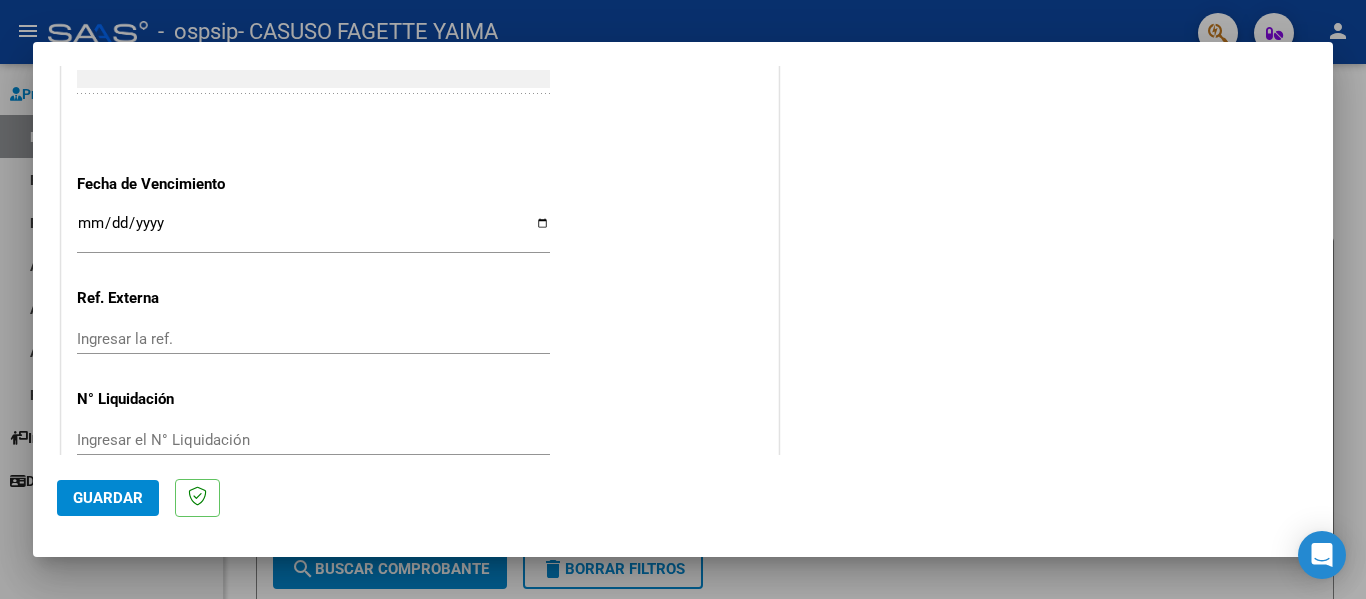 scroll, scrollTop: 1333, scrollLeft: 0, axis: vertical 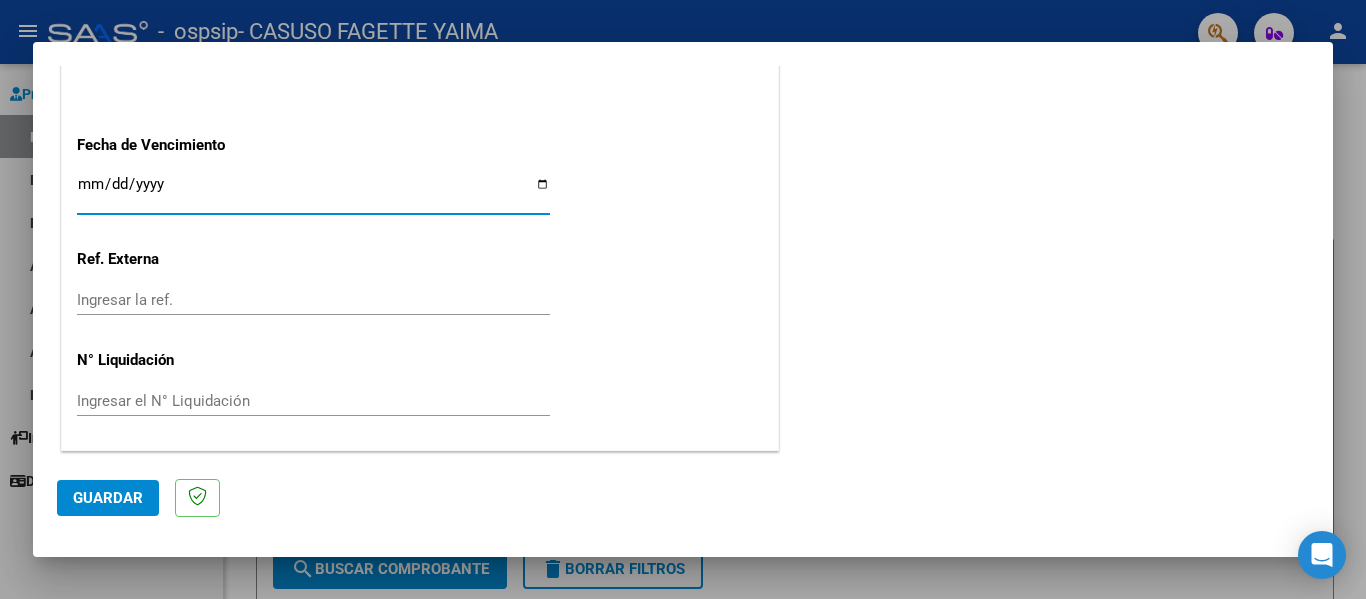 click on "Ingresar la fecha" at bounding box center (313, 192) 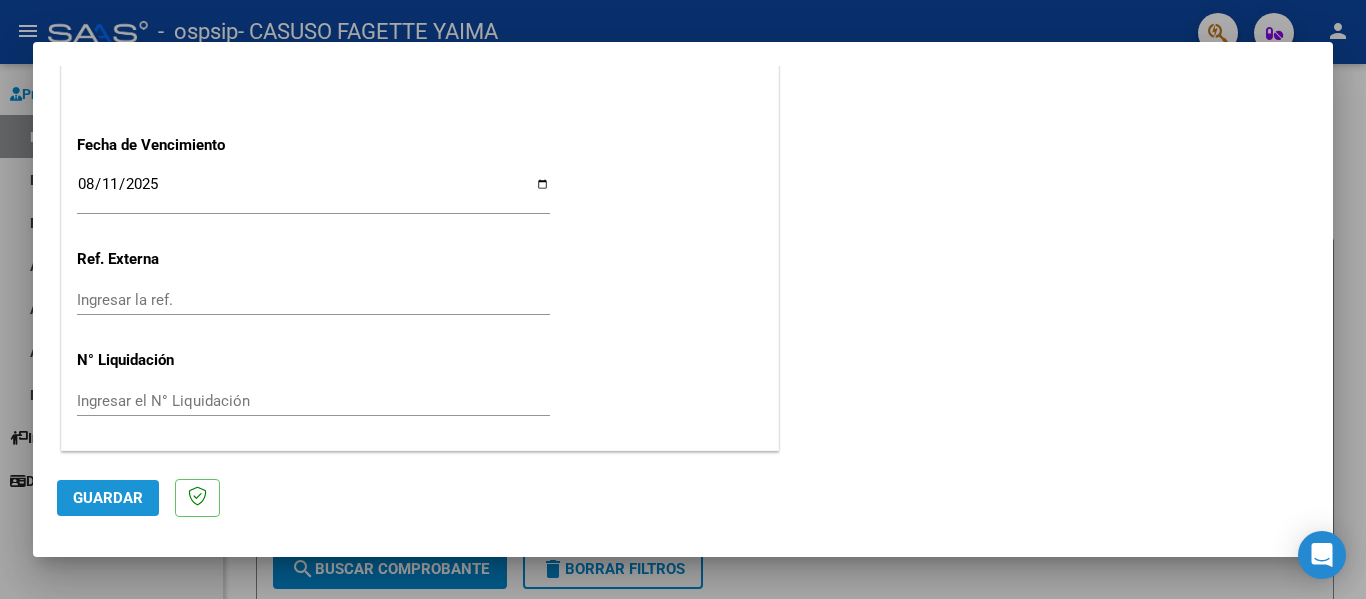 click on "Guardar" 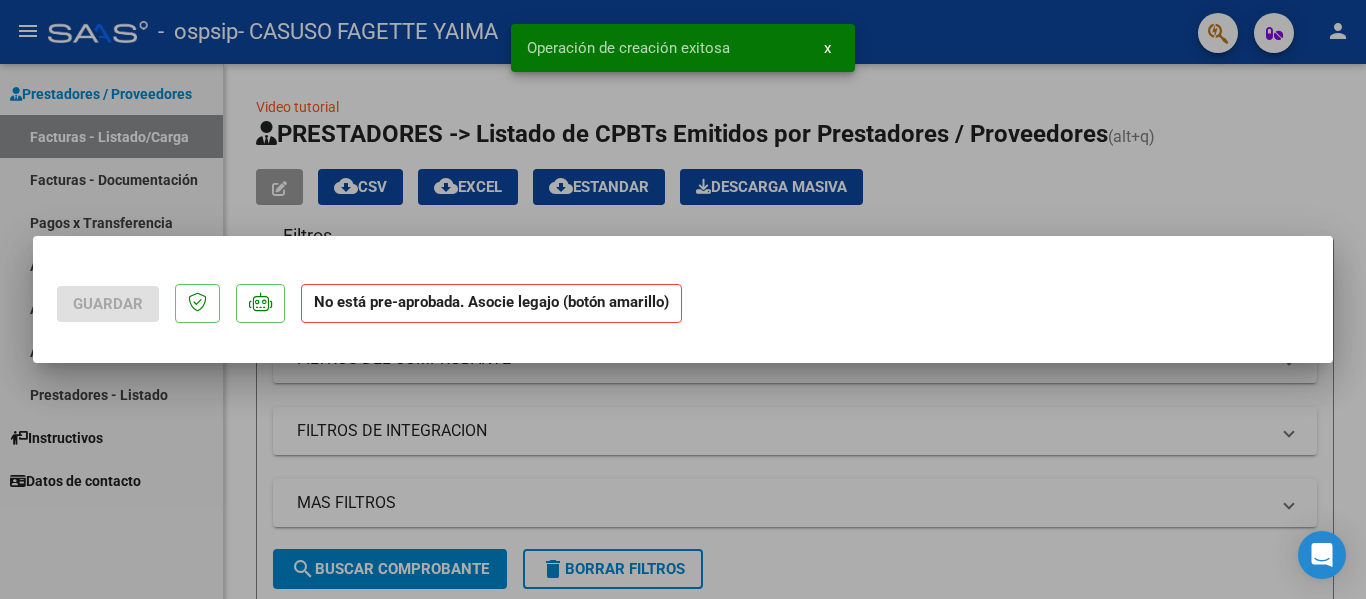 scroll, scrollTop: 0, scrollLeft: 0, axis: both 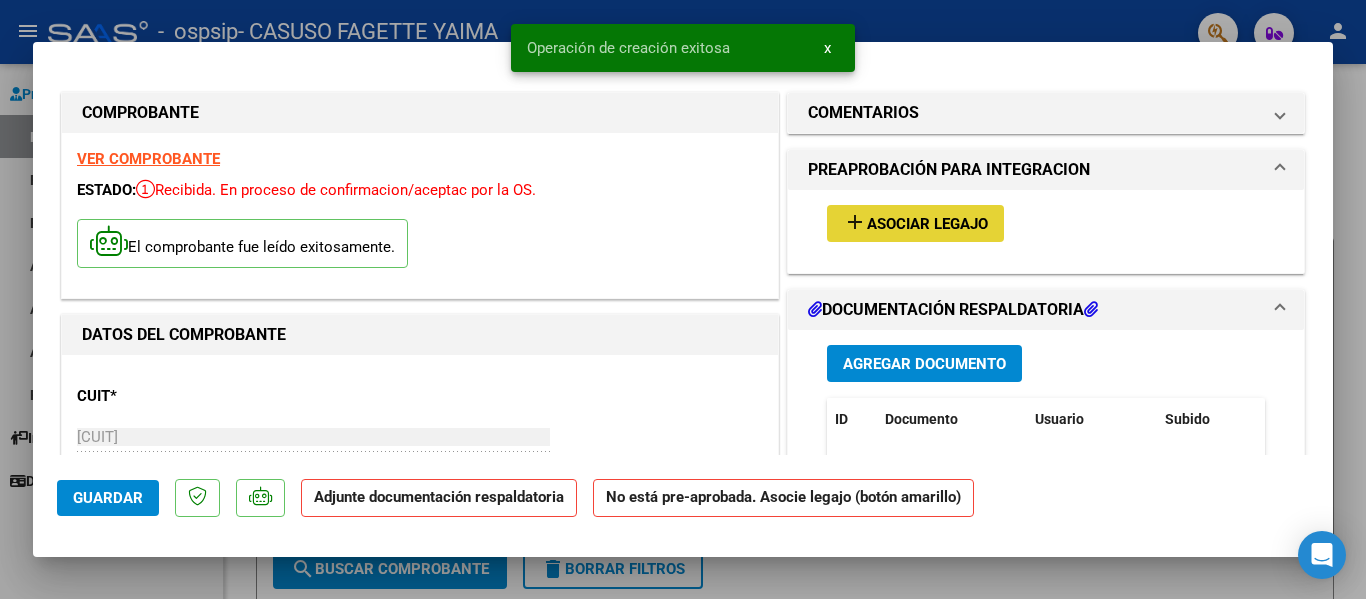 click on "add Asociar Legajo" at bounding box center [915, 223] 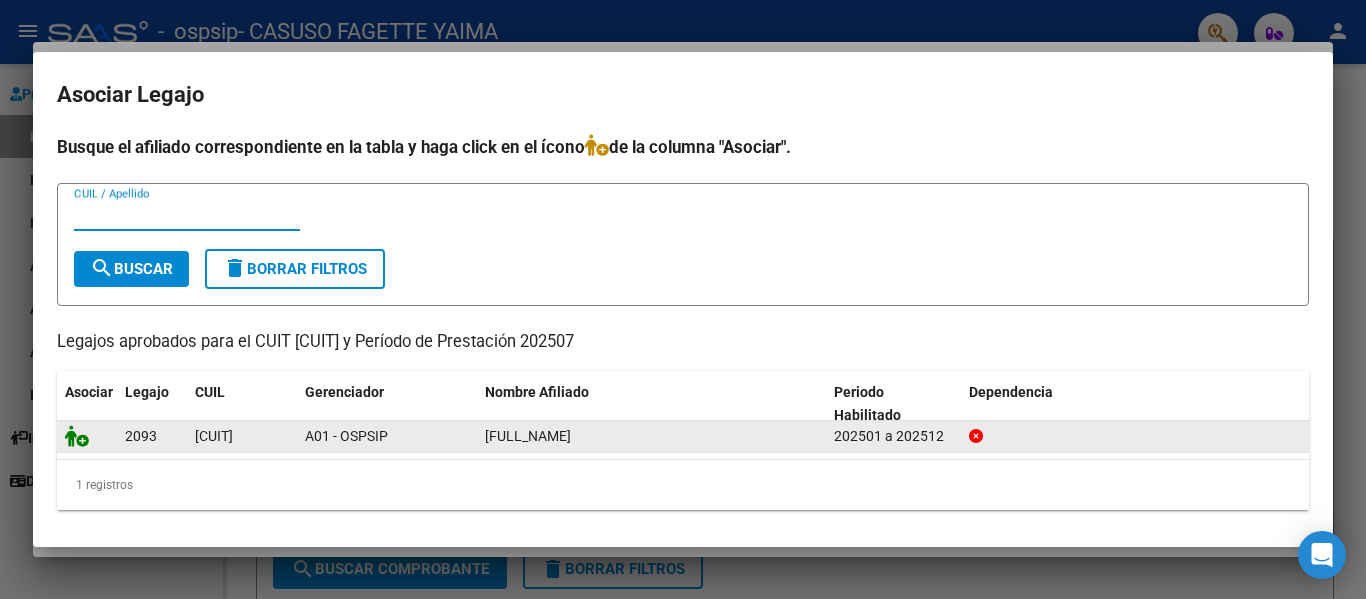 click 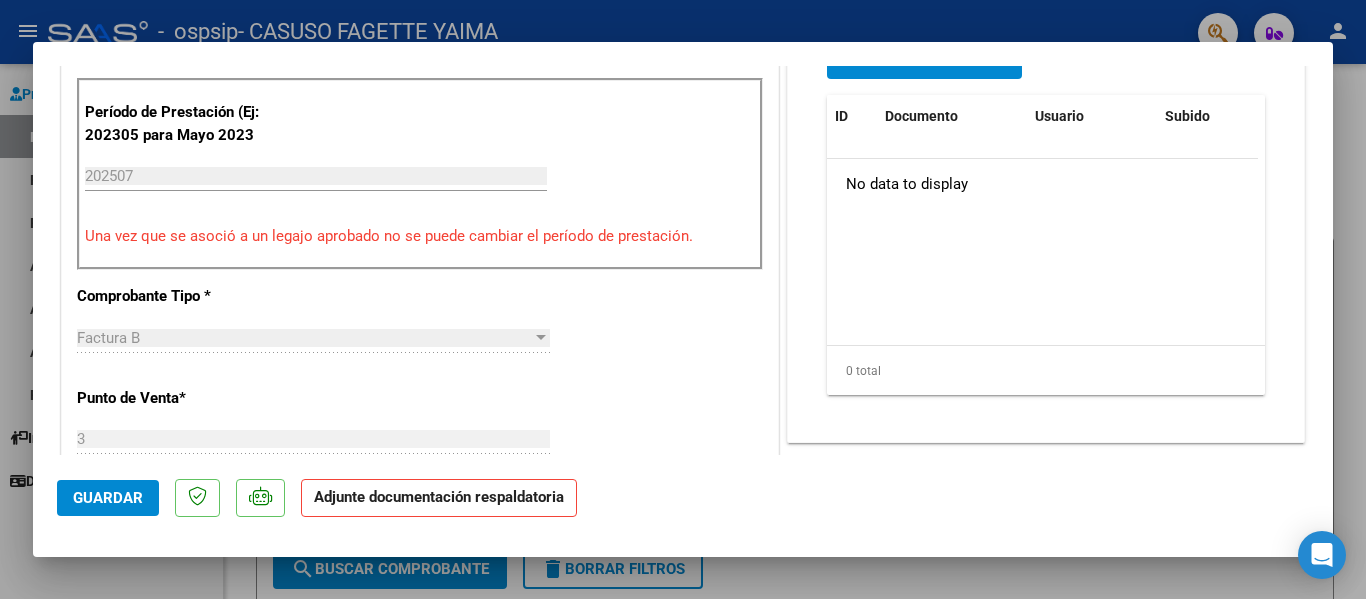 scroll, scrollTop: 604, scrollLeft: 0, axis: vertical 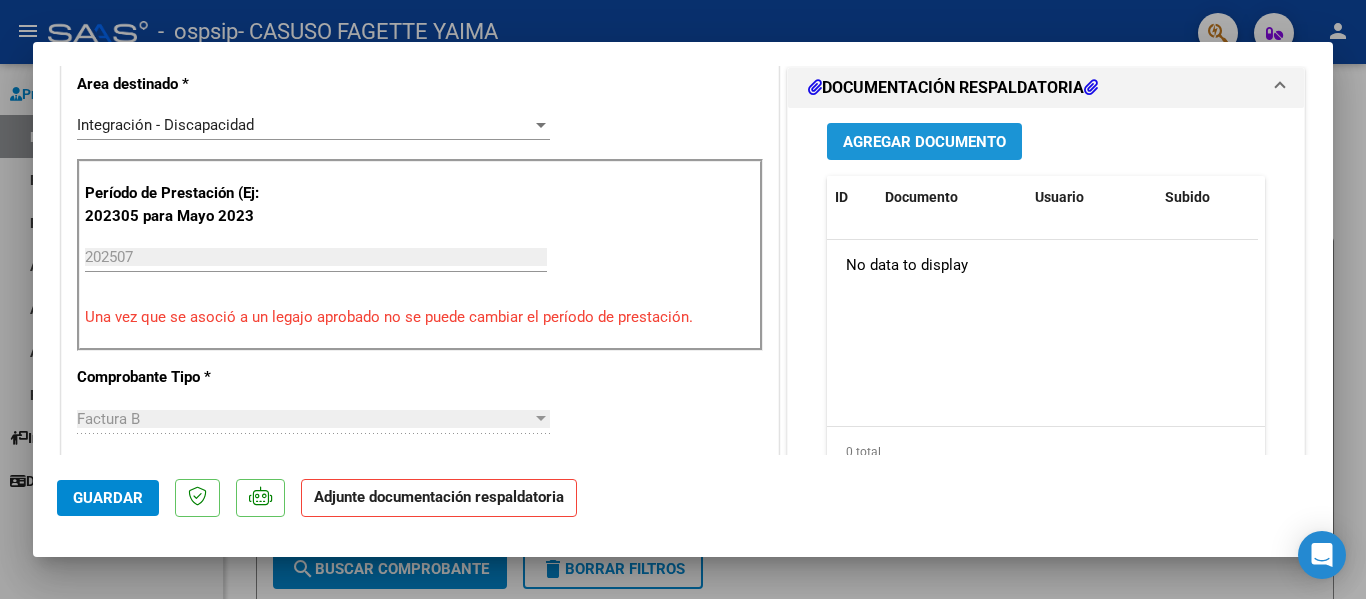 click on "Agregar Documento" at bounding box center (924, 141) 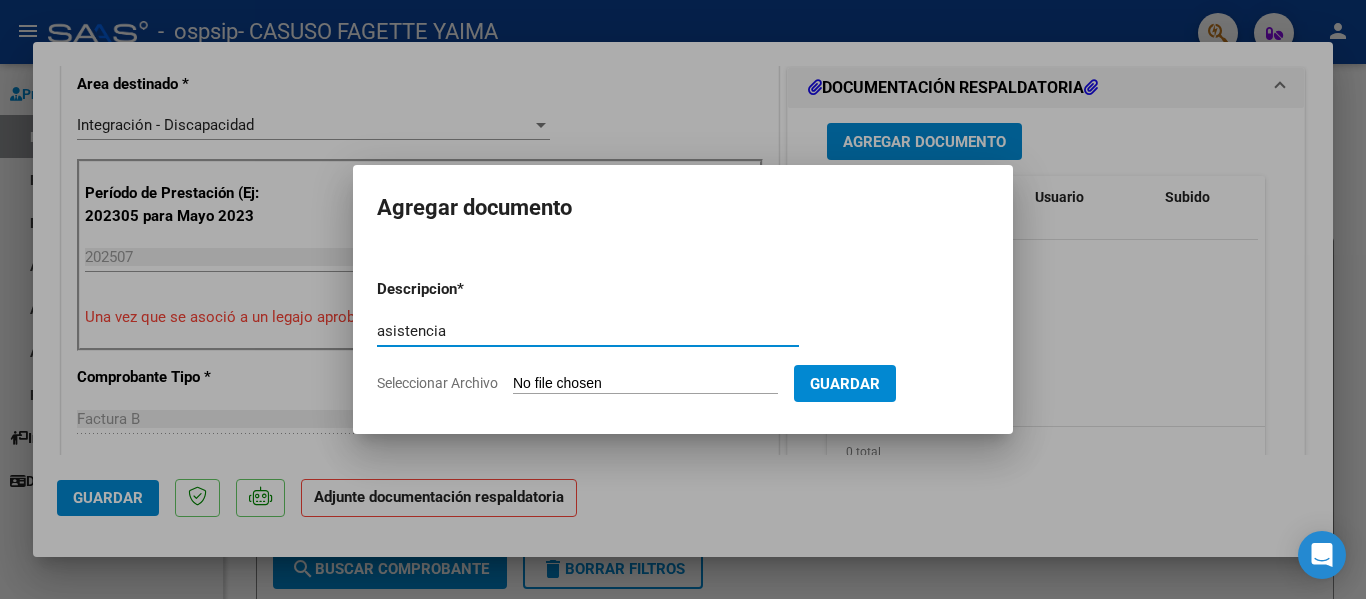 type on "asistencia" 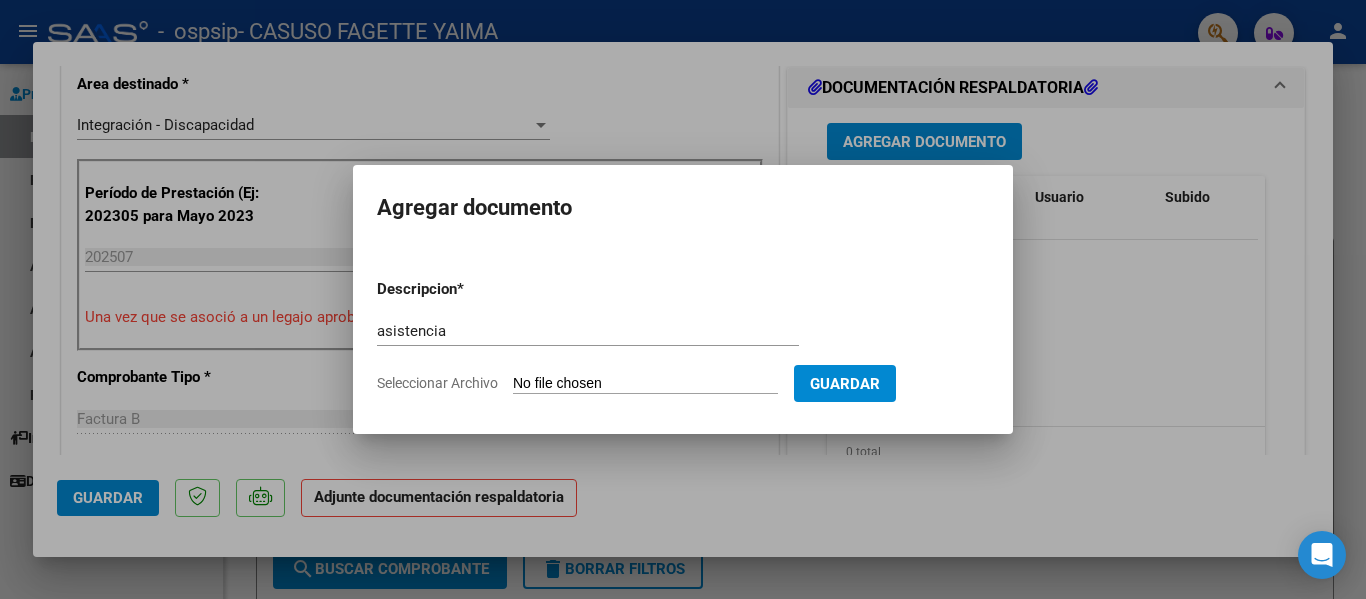click on "Seleccionar Archivo" at bounding box center (645, 384) 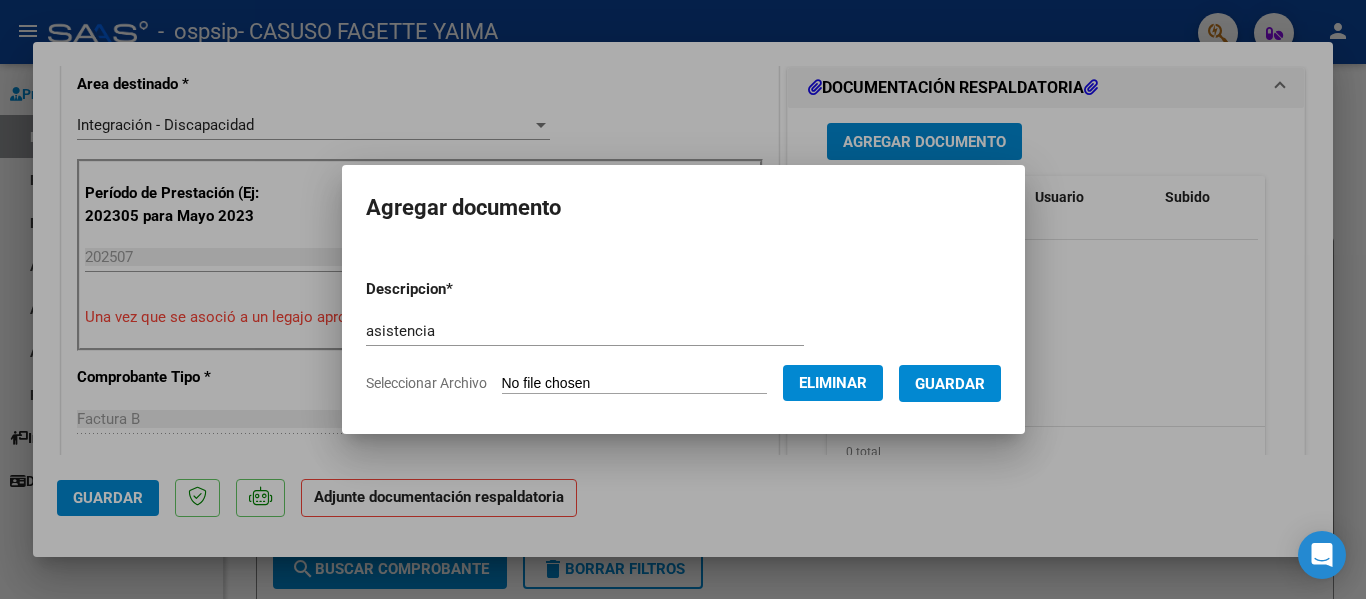 click on "Descripcion  *   asistencia Escriba aquí una descripcion  Seleccionar Archivo Eliminar Guardar" at bounding box center [683, 336] 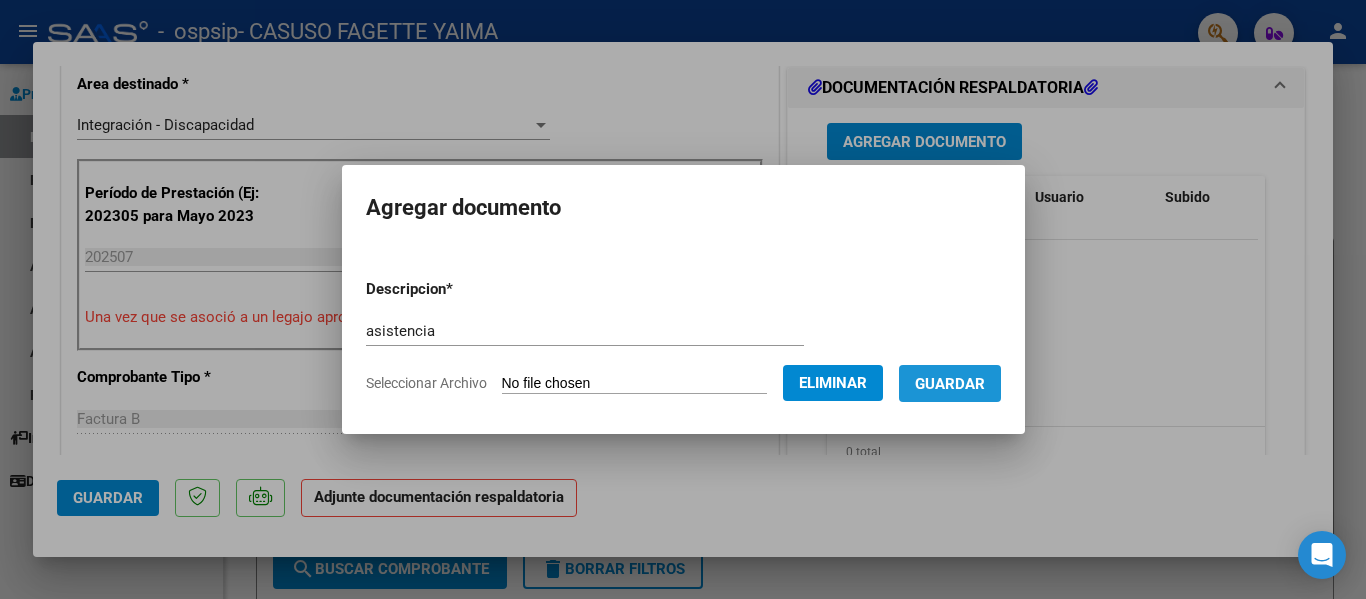click on "Guardar" at bounding box center (950, 383) 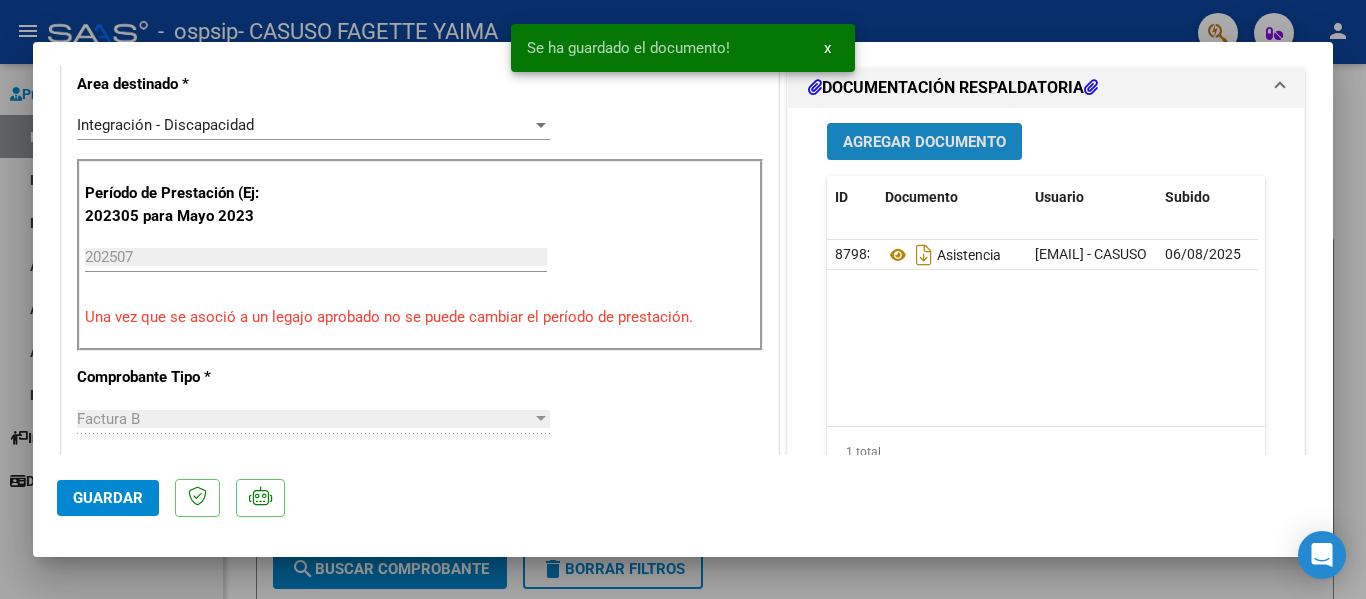 click on "Agregar Documento" at bounding box center [924, 142] 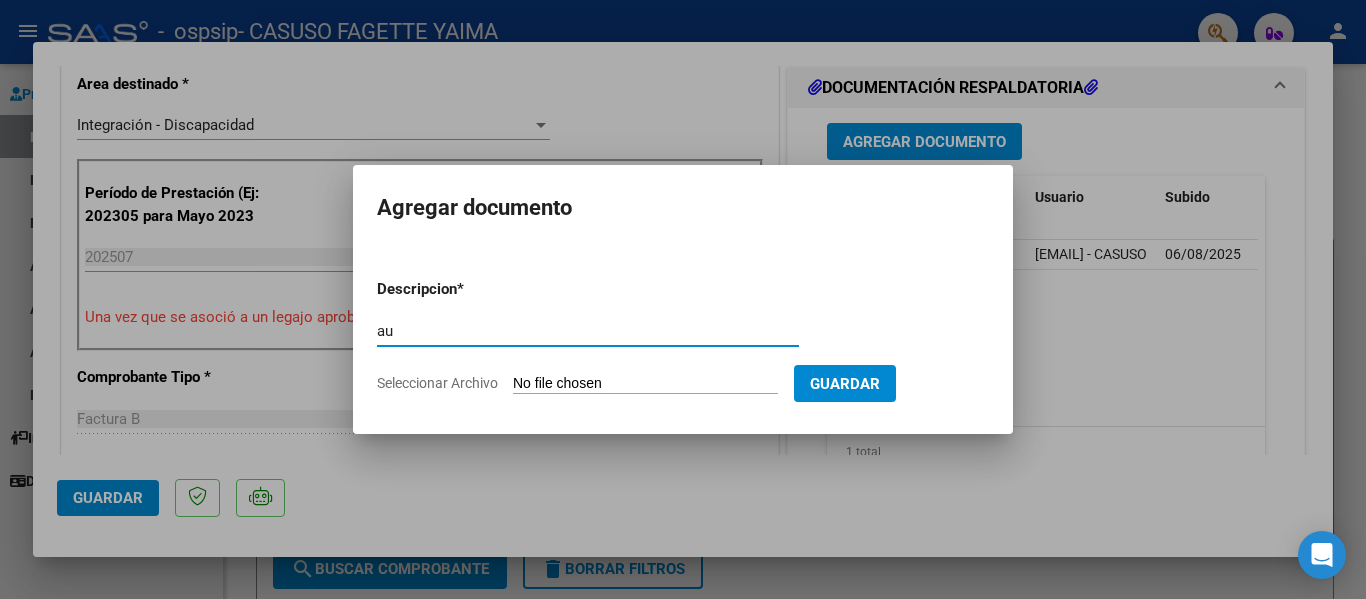type on "au" 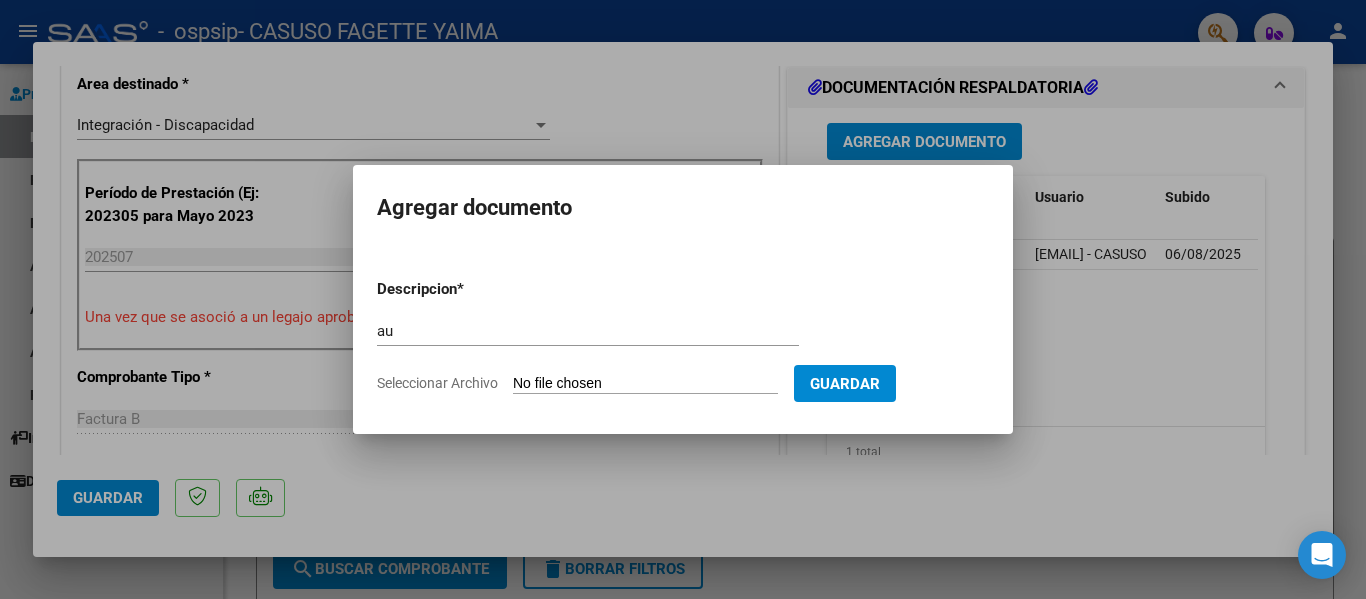 click on "Seleccionar Archivo" at bounding box center (645, 384) 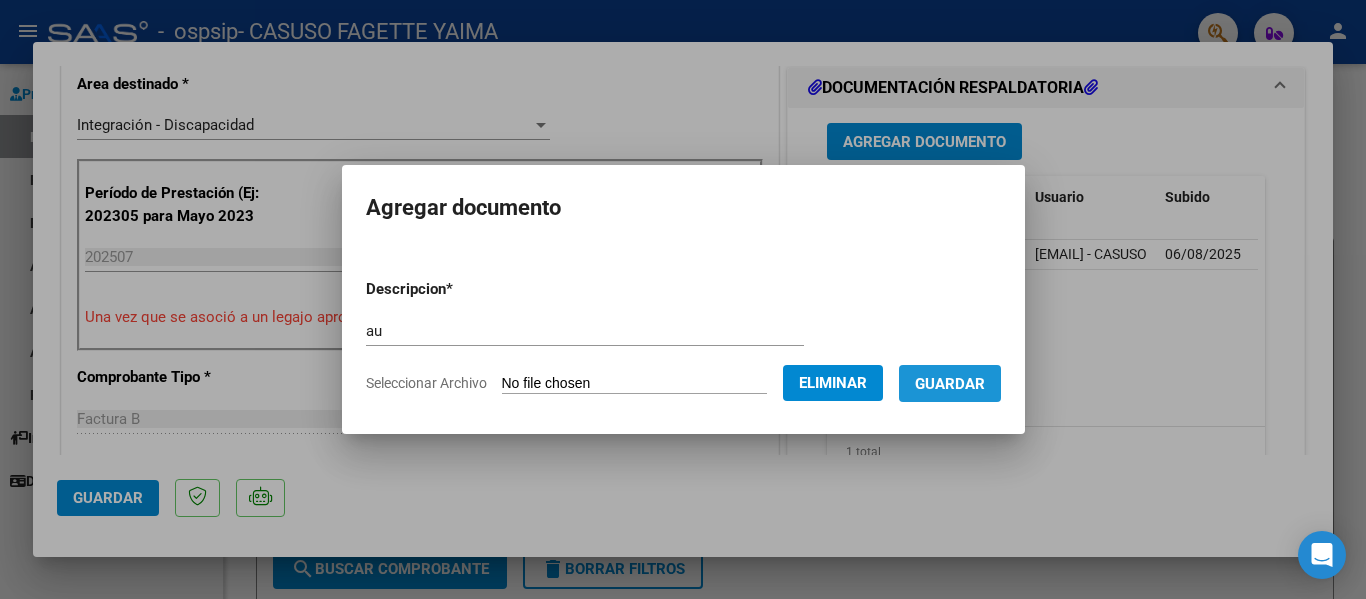 click on "Guardar" at bounding box center [950, 384] 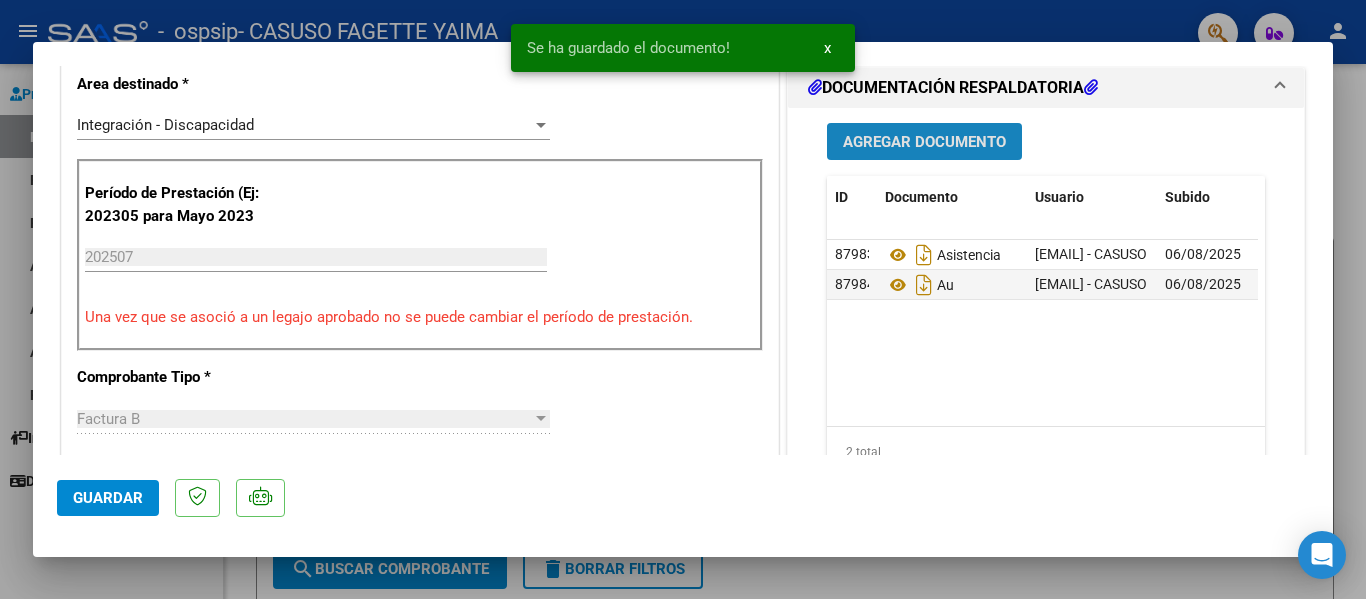 click on "Agregar Documento" at bounding box center (924, 142) 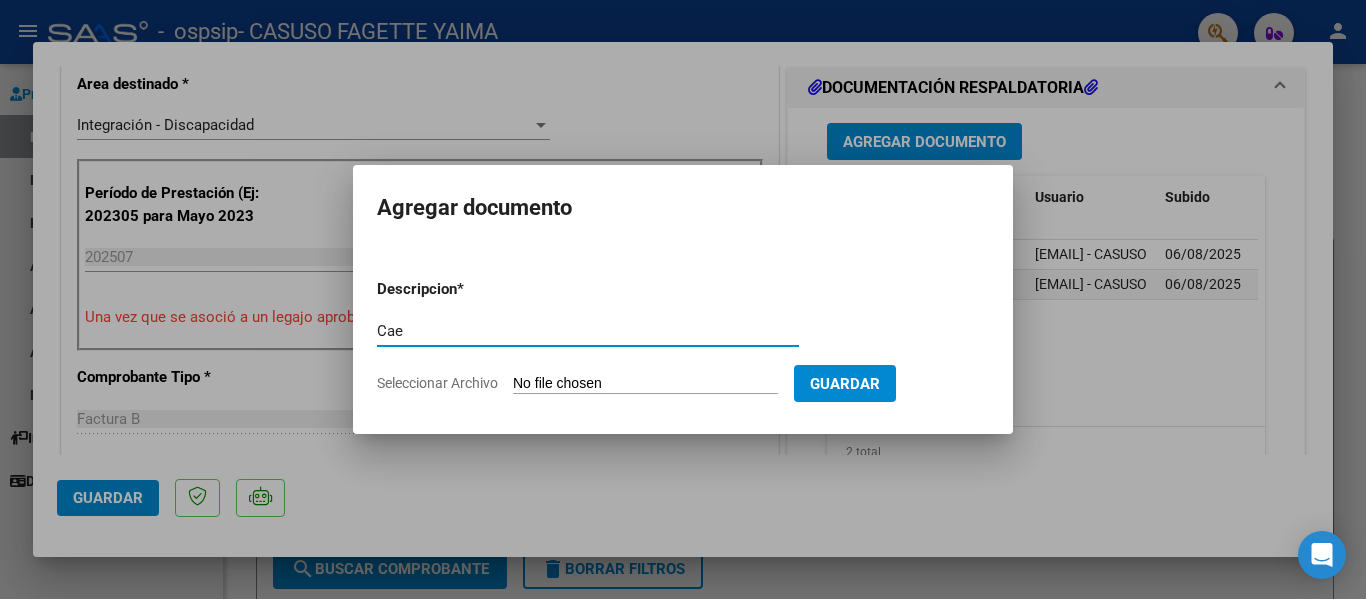type on "Cae" 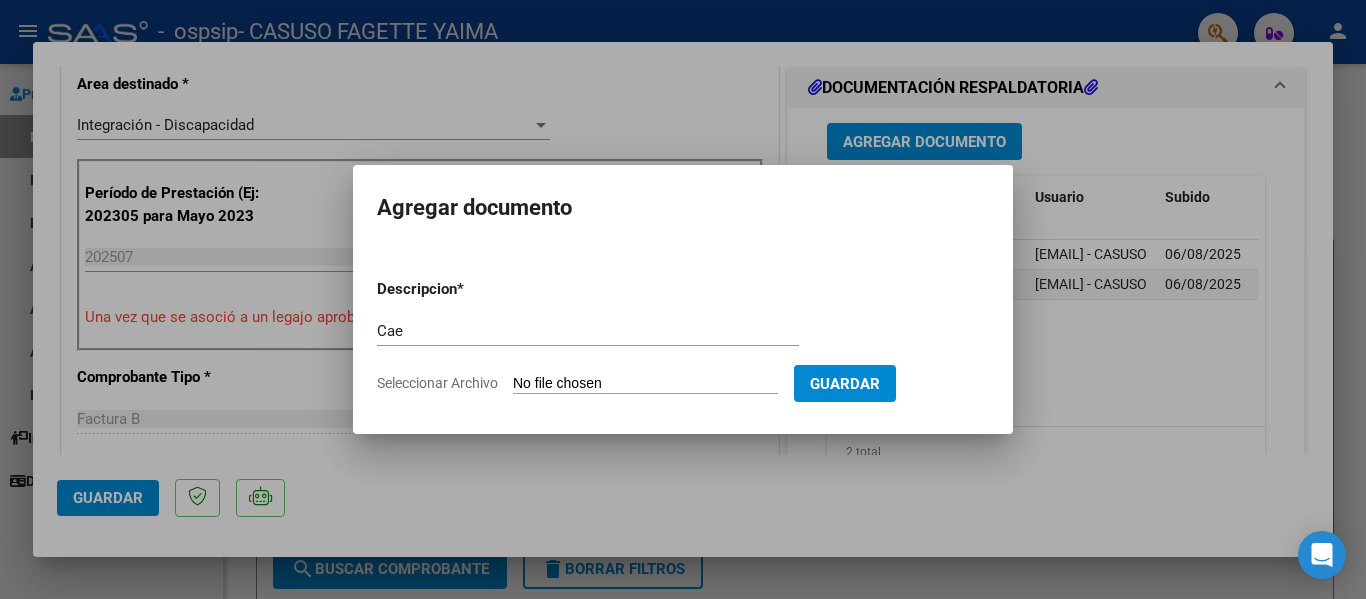 click on "Seleccionar Archivo" at bounding box center [645, 384] 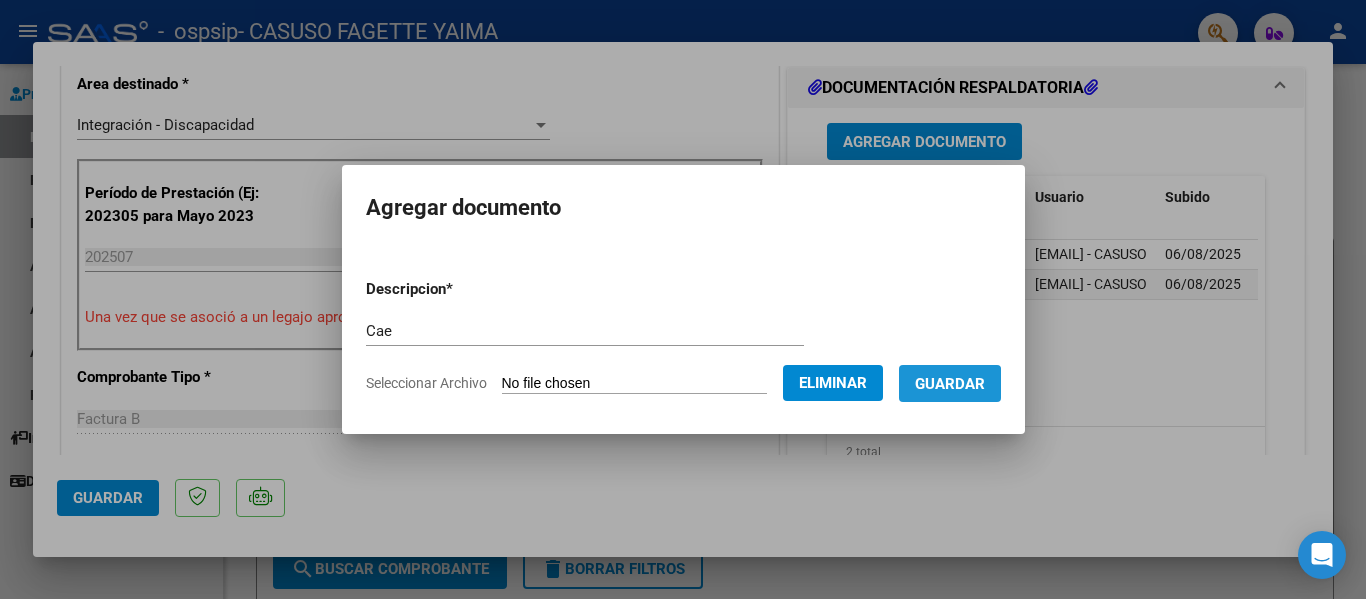 click on "Guardar" at bounding box center [950, 383] 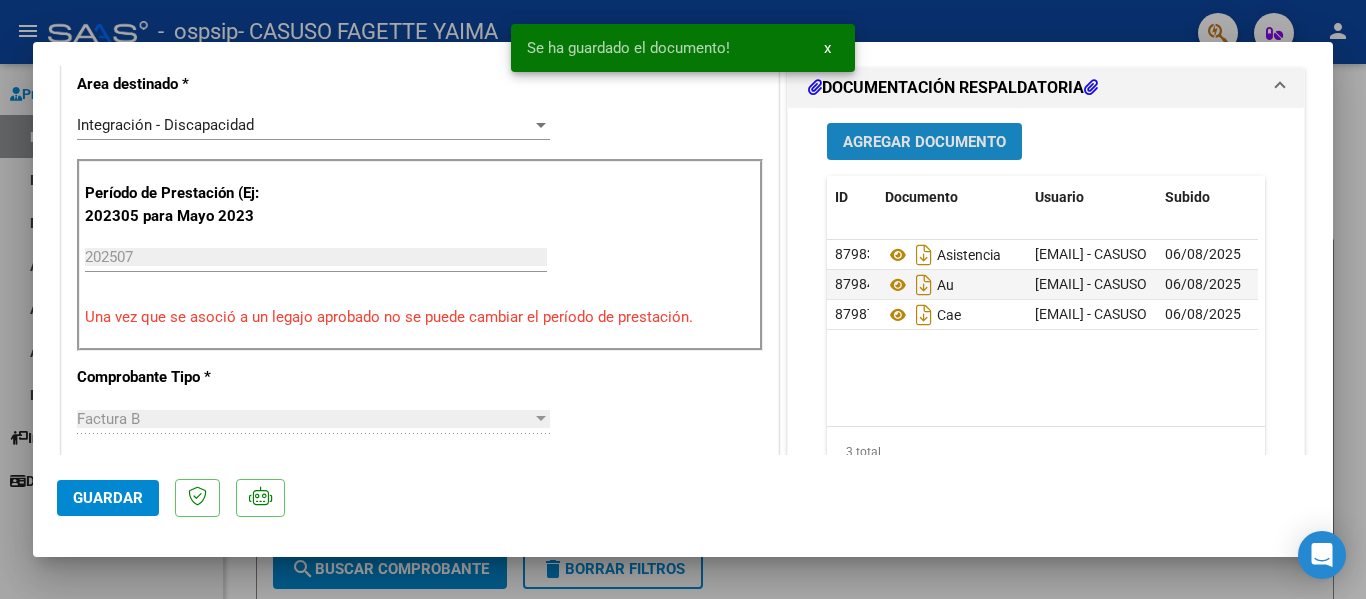 click on "Agregar Documento" at bounding box center (924, 142) 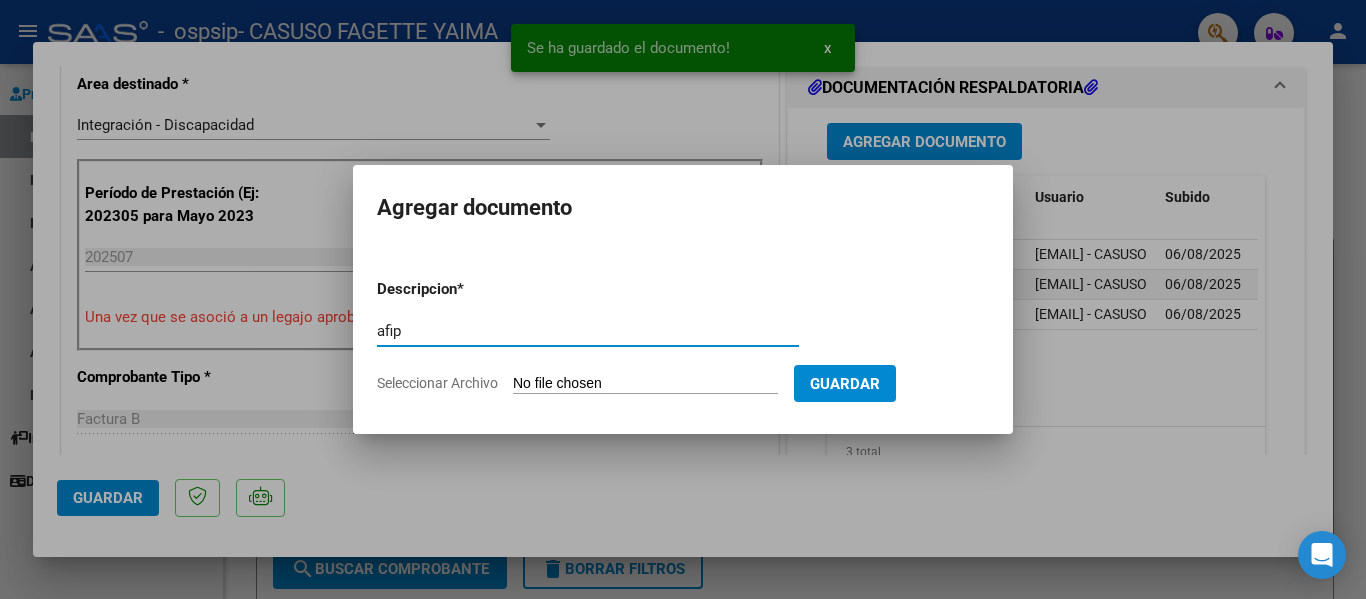 type on "afip" 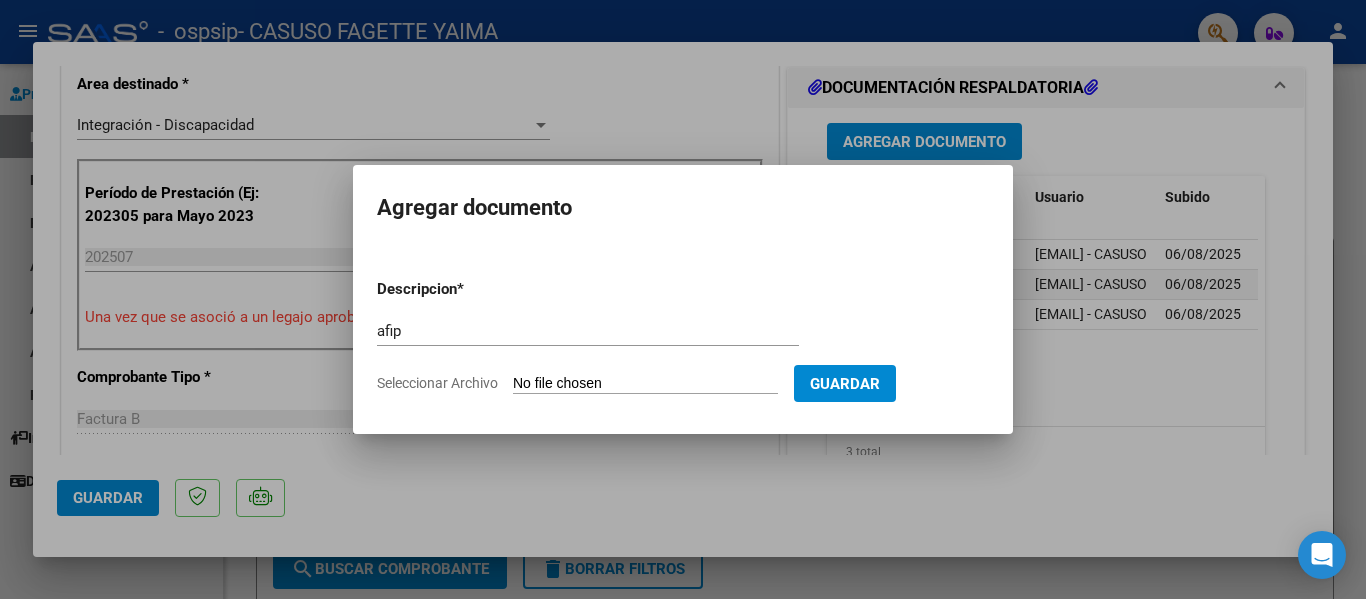 click on "Seleccionar Archivo" at bounding box center [645, 384] 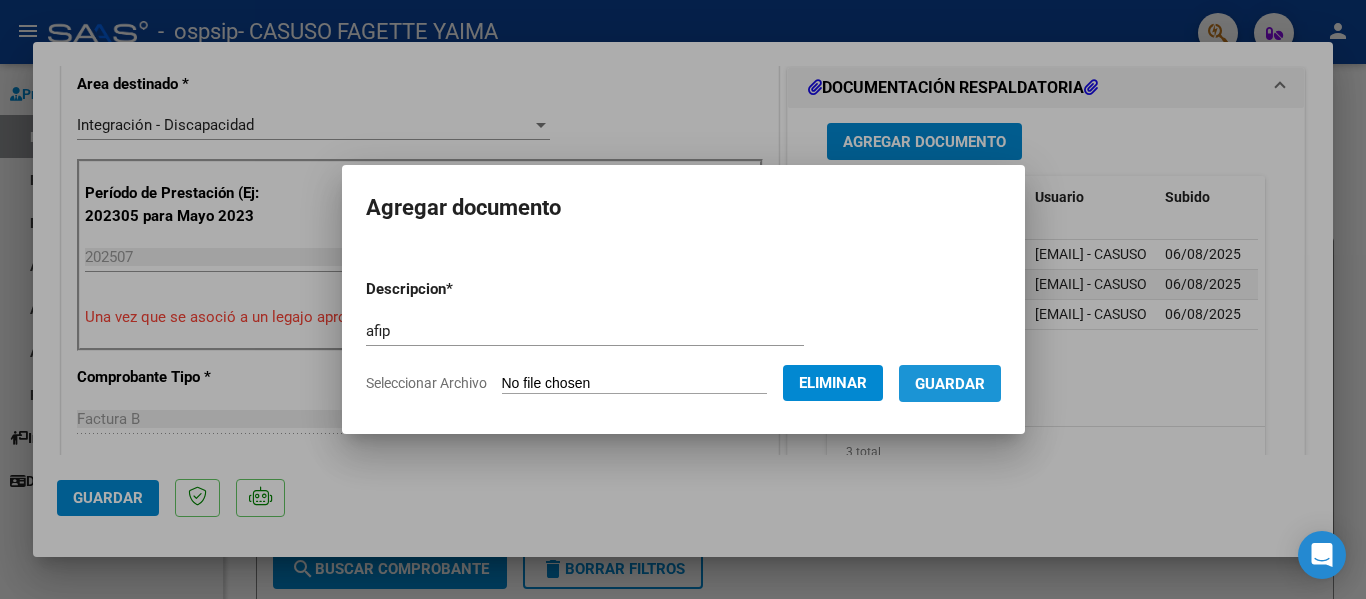 click on "Guardar" at bounding box center [950, 384] 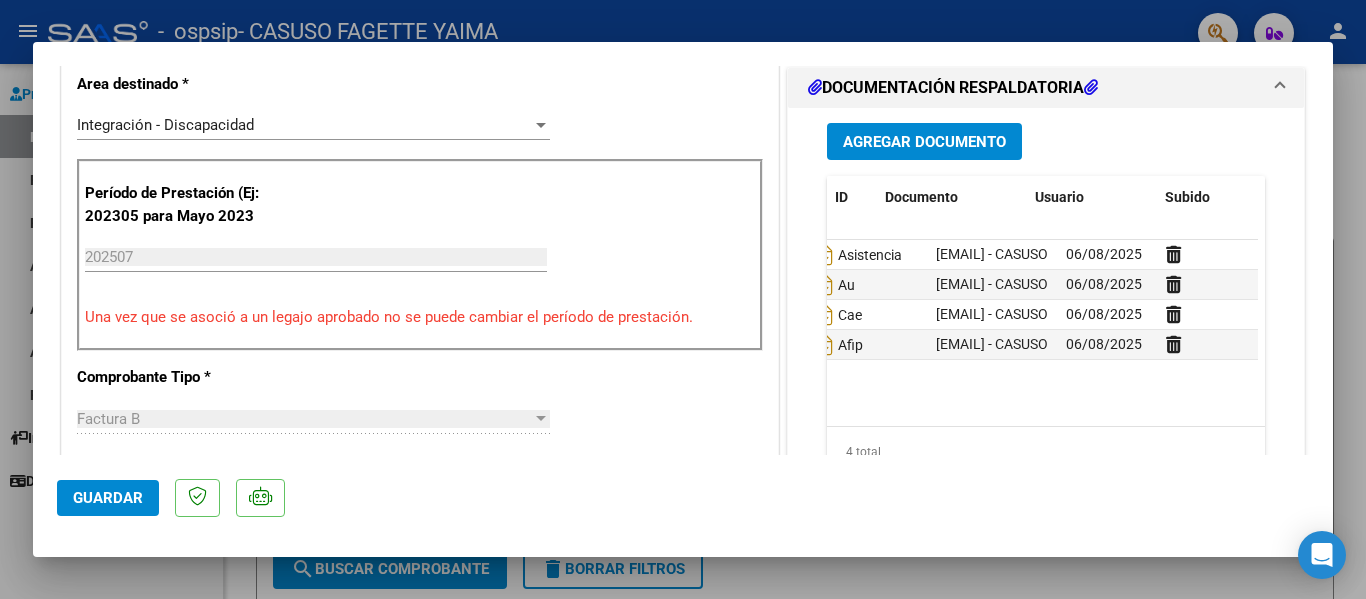 scroll, scrollTop: 0, scrollLeft: 0, axis: both 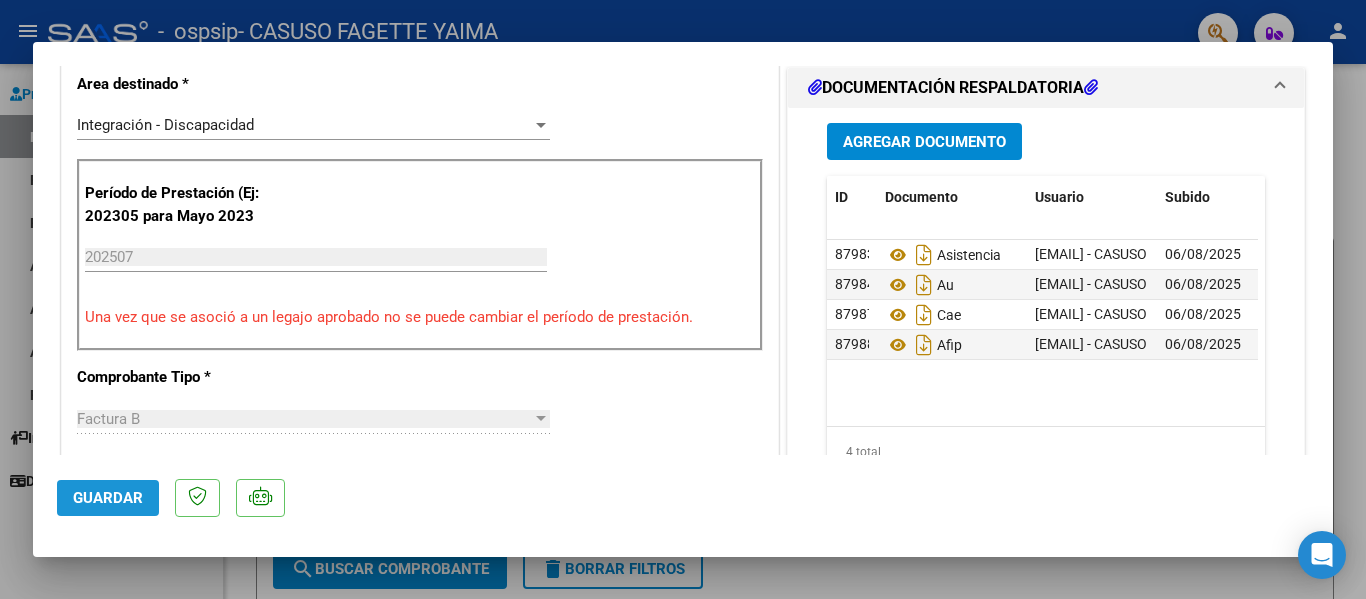 click on "Guardar" 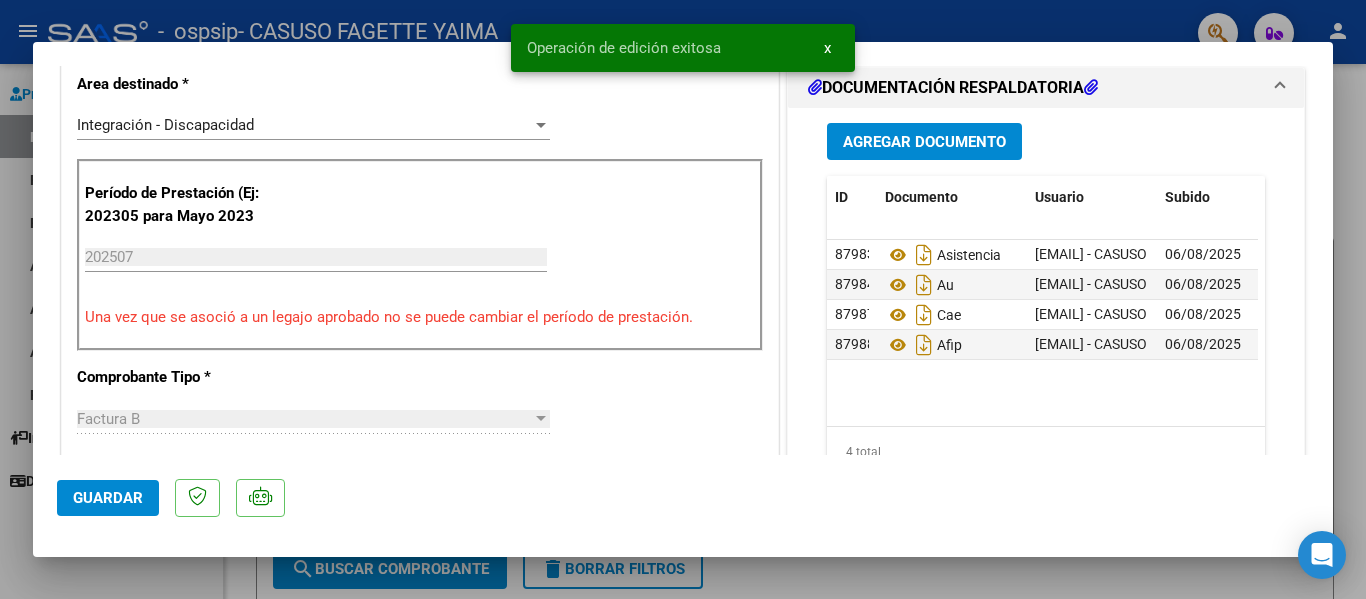 click at bounding box center (683, 299) 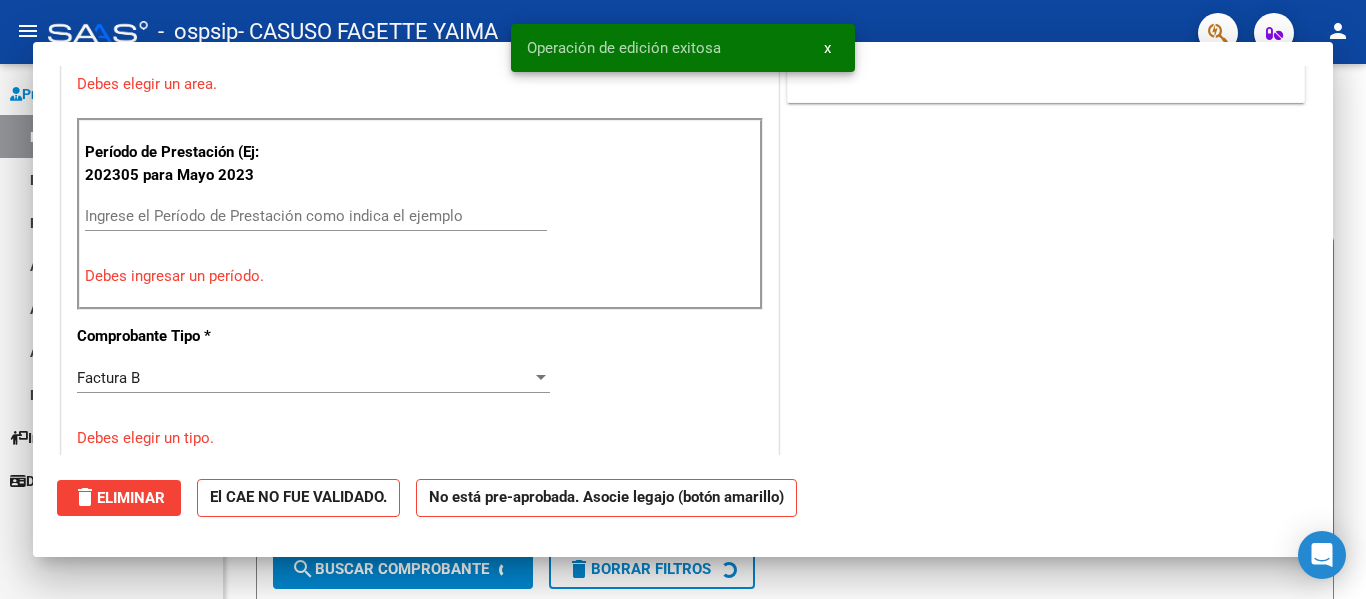 scroll, scrollTop: 0, scrollLeft: 0, axis: both 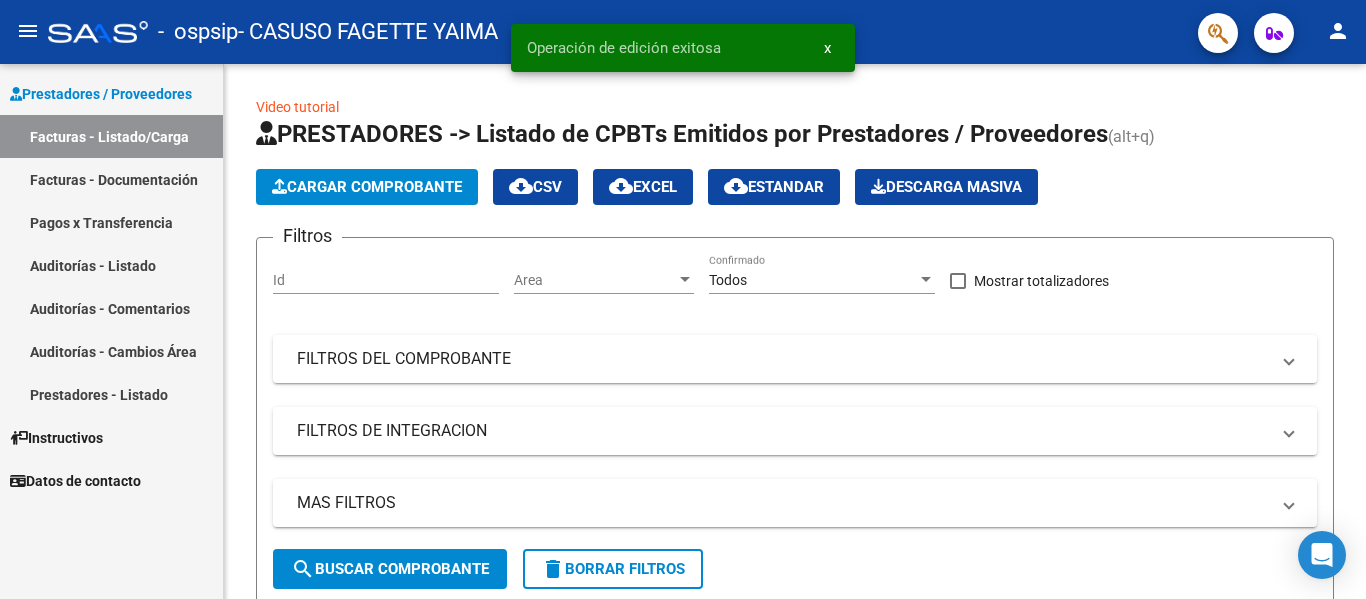 click on "Facturas - Documentación" at bounding box center (111, 179) 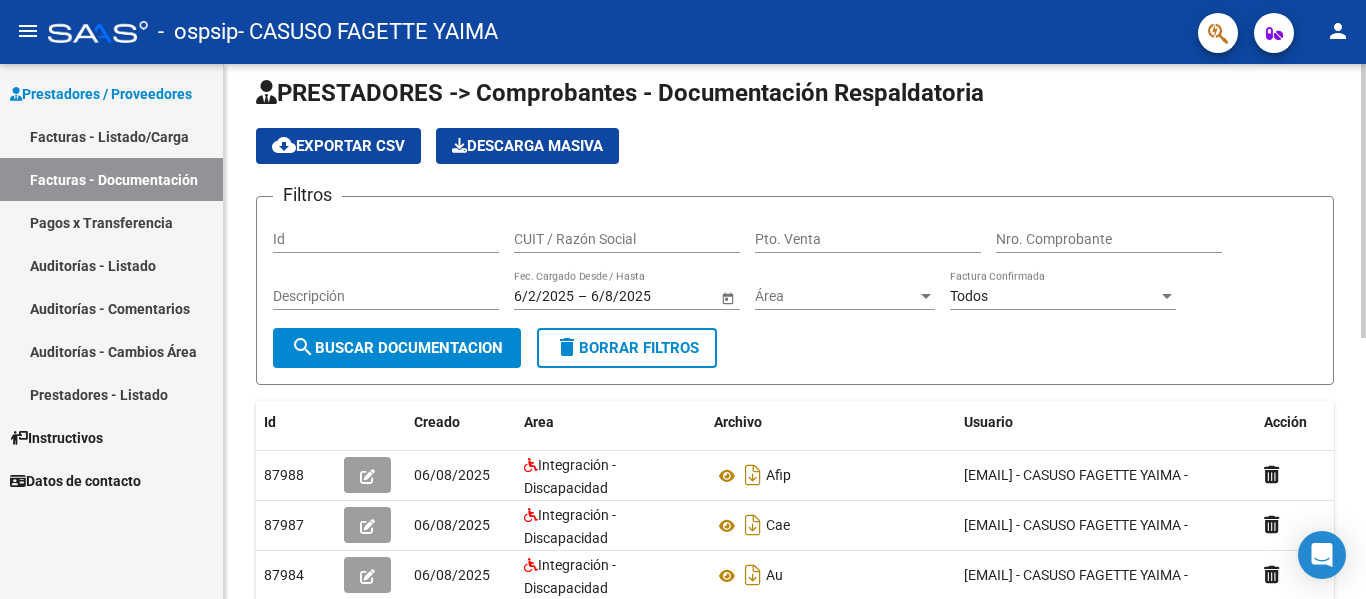 scroll, scrollTop: 4, scrollLeft: 0, axis: vertical 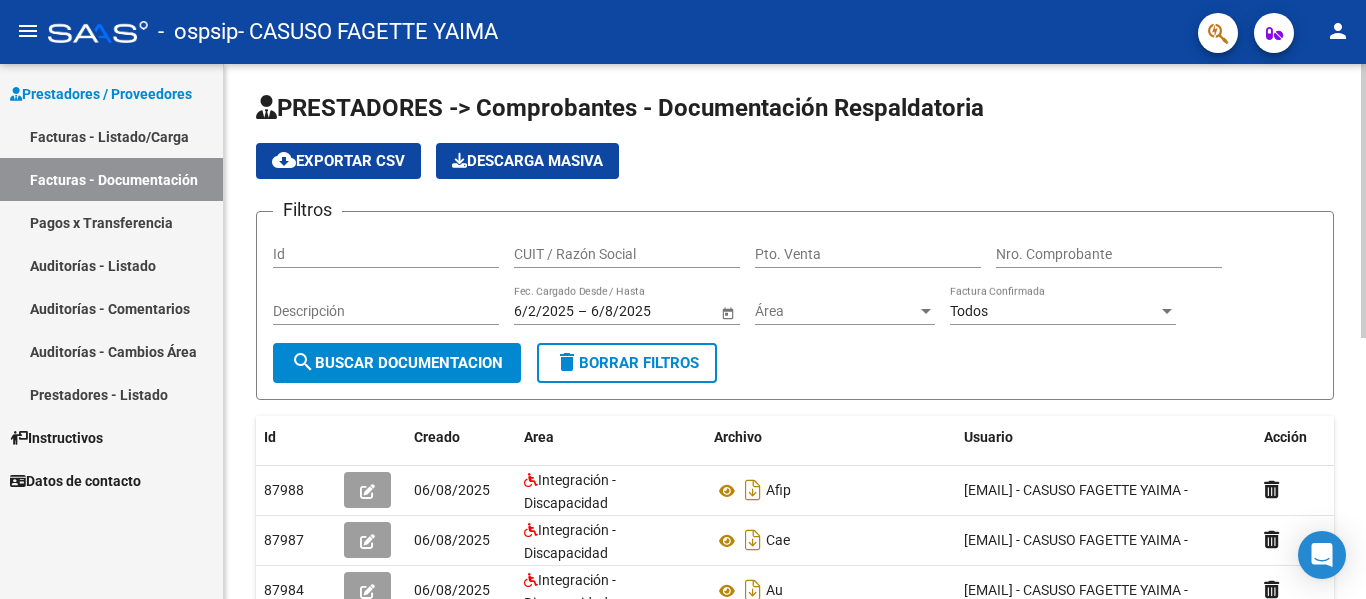 click 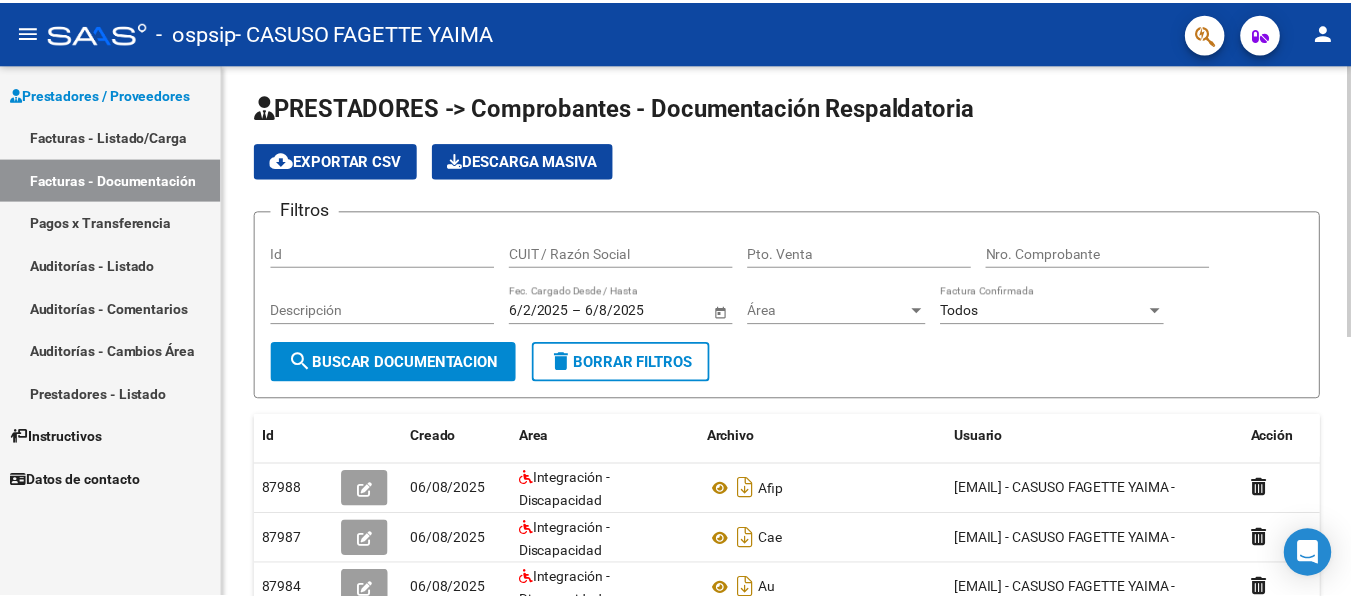 scroll, scrollTop: 0, scrollLeft: 0, axis: both 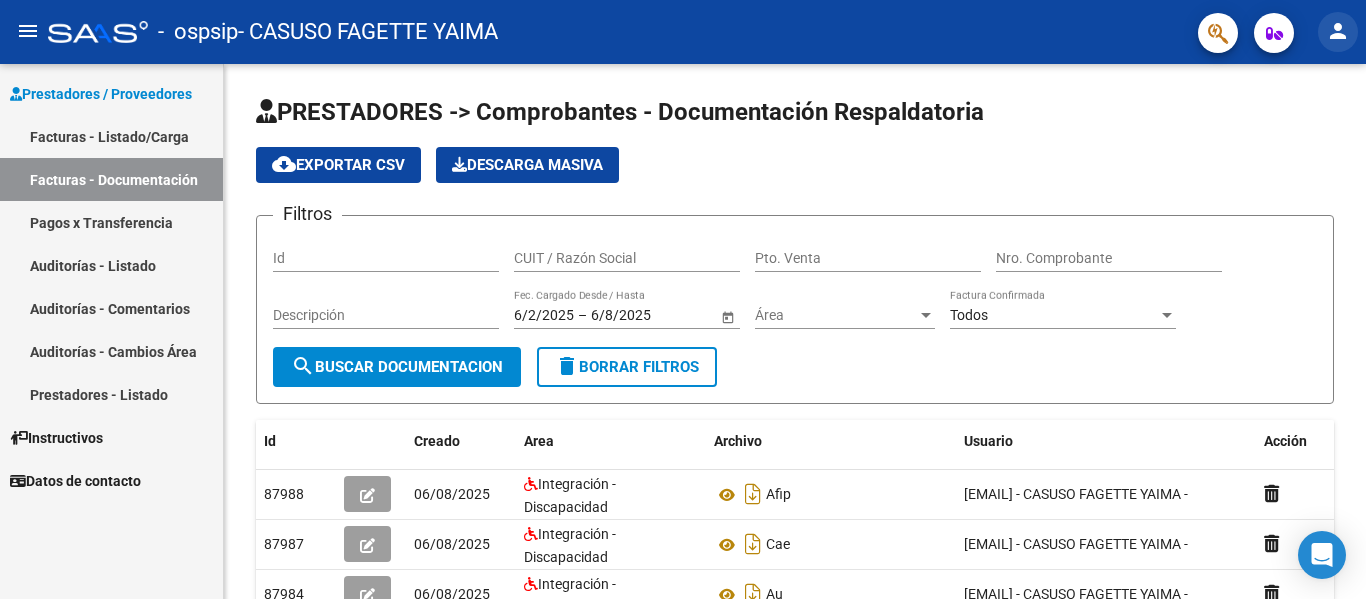 click on "person" 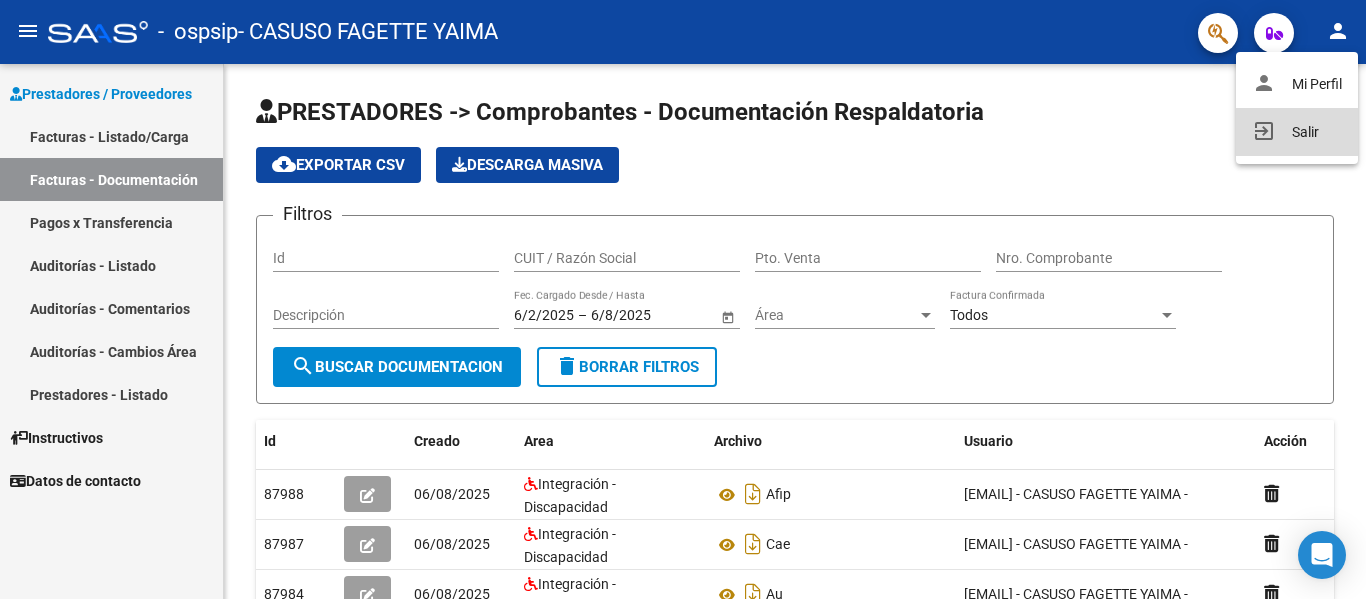 click on "exit_to_app  Salir" at bounding box center (1297, 132) 